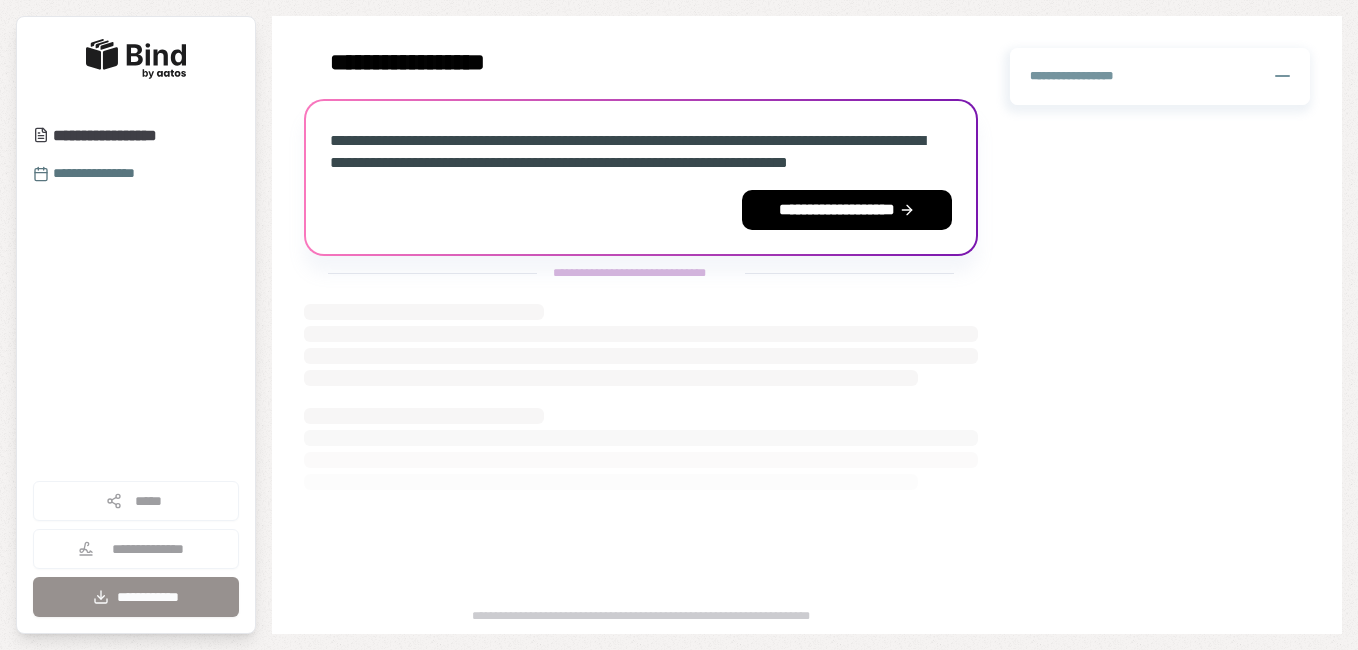 scroll, scrollTop: 0, scrollLeft: 0, axis: both 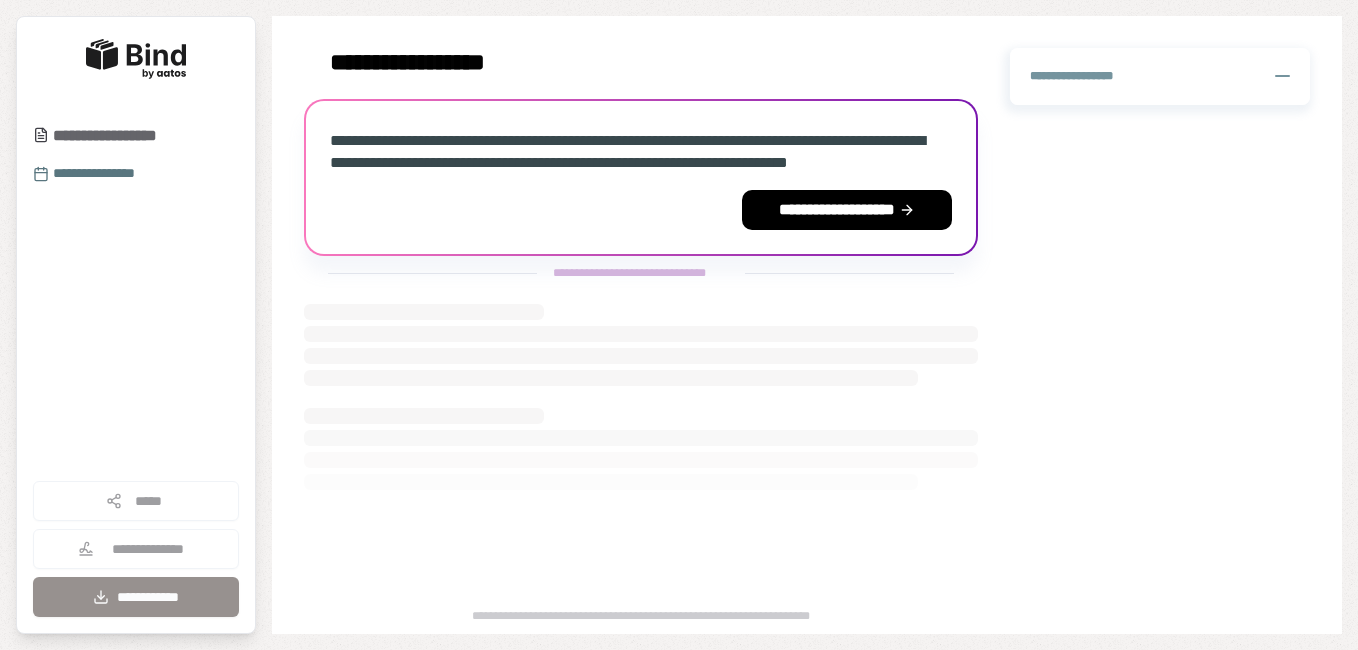 click on "**********" at bounding box center [115, 136] 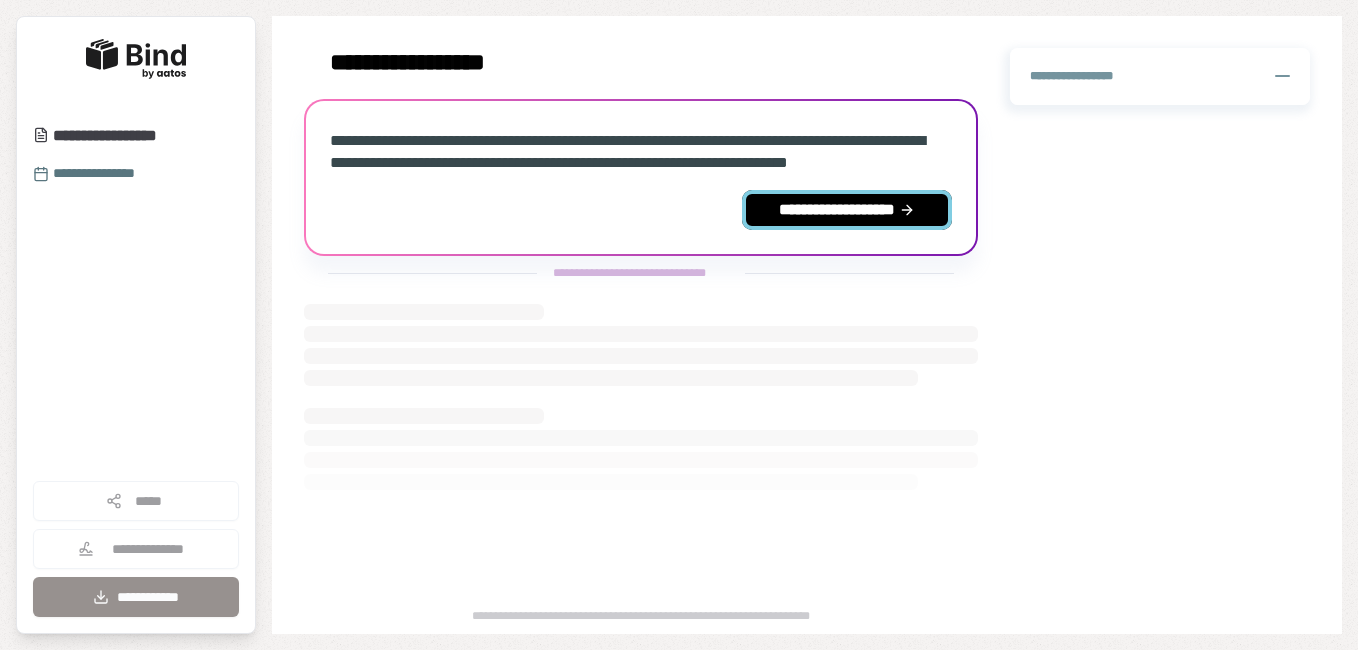 click on "**********" at bounding box center [847, 210] 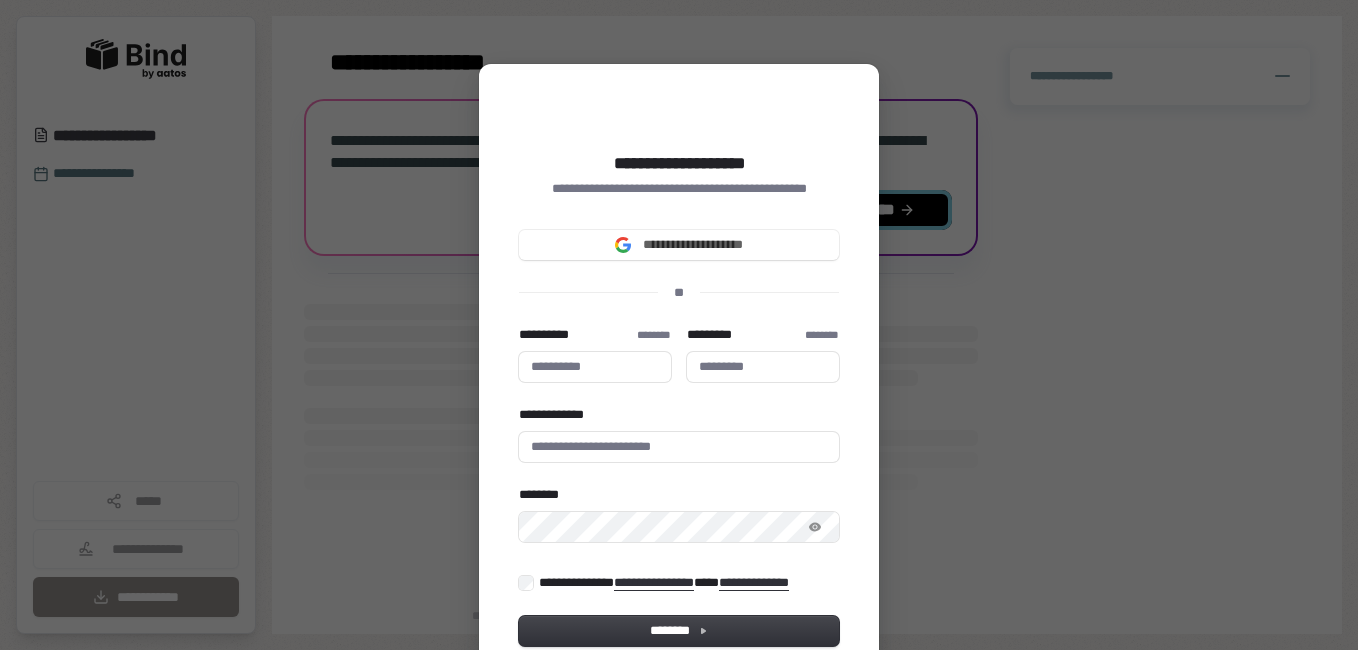 type 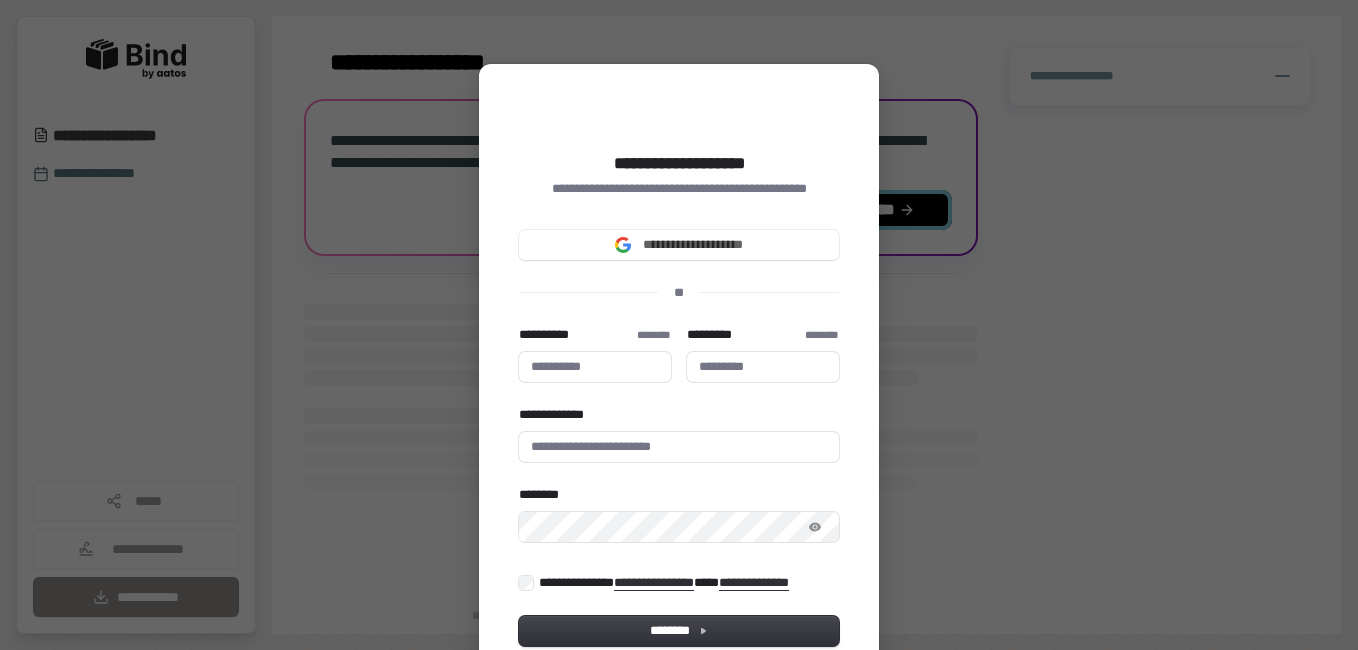 type 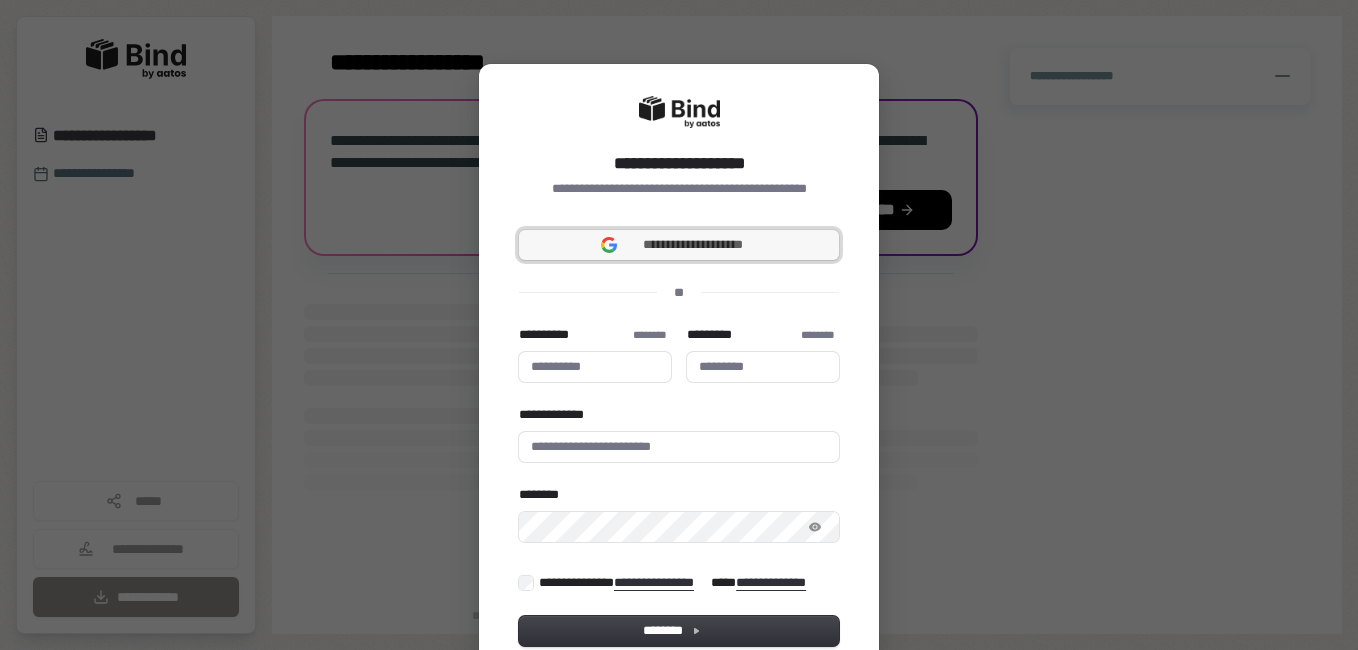 click on "**********" at bounding box center [693, 245] 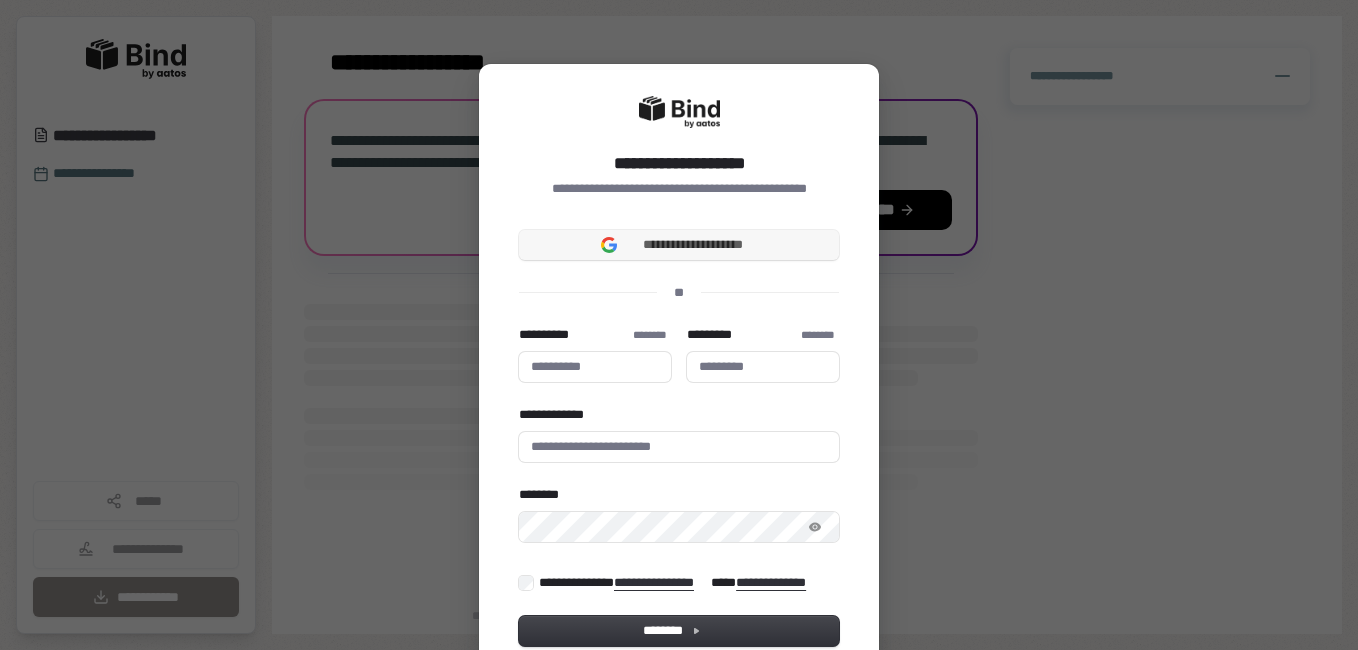 type 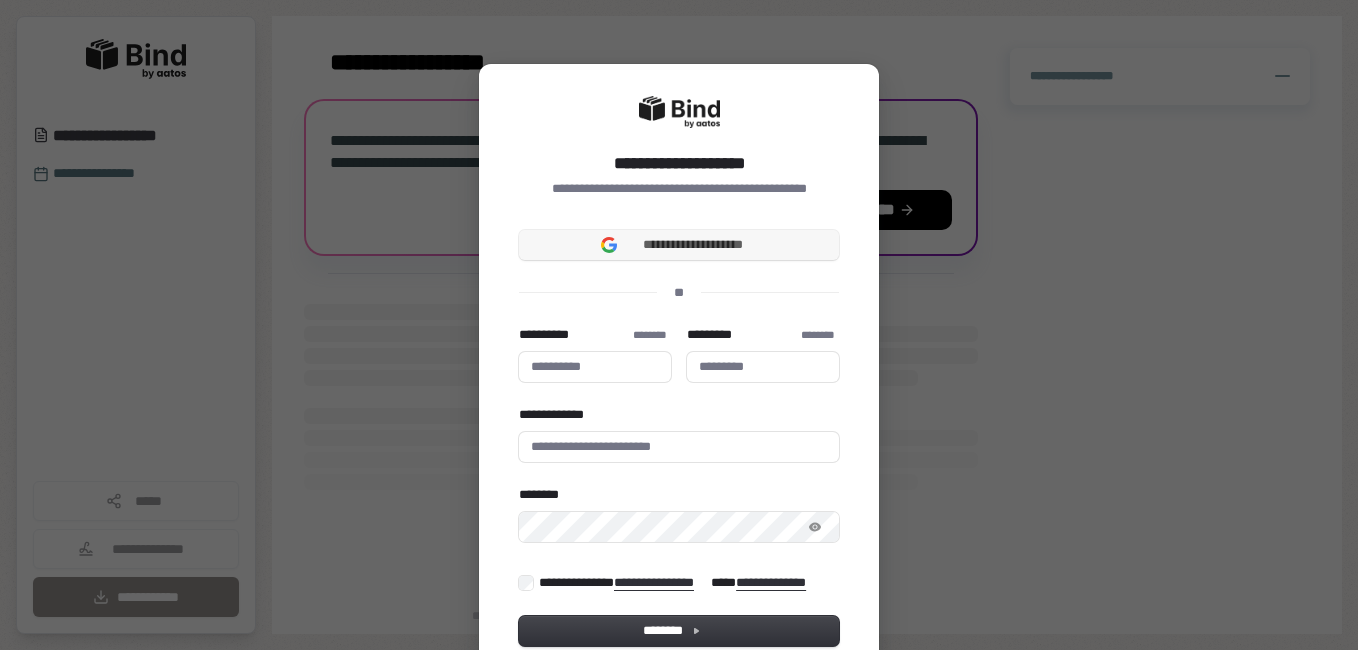 type 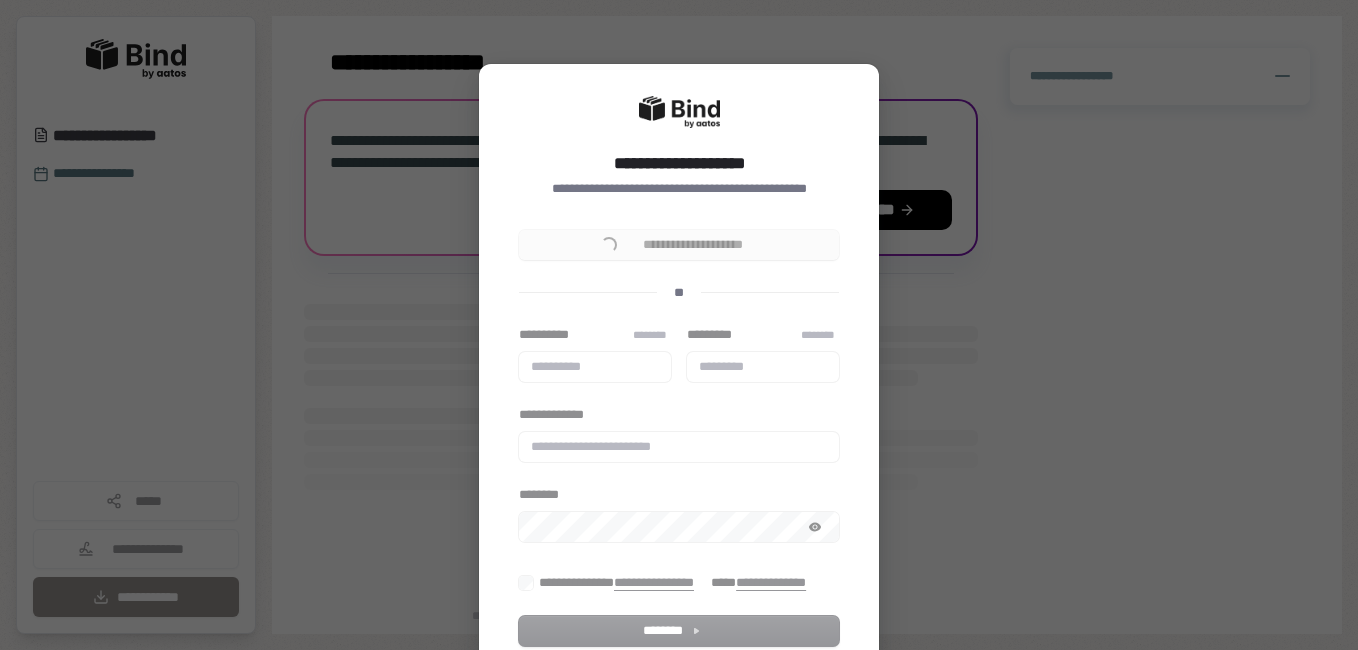 click on "**********" at bounding box center [679, 245] 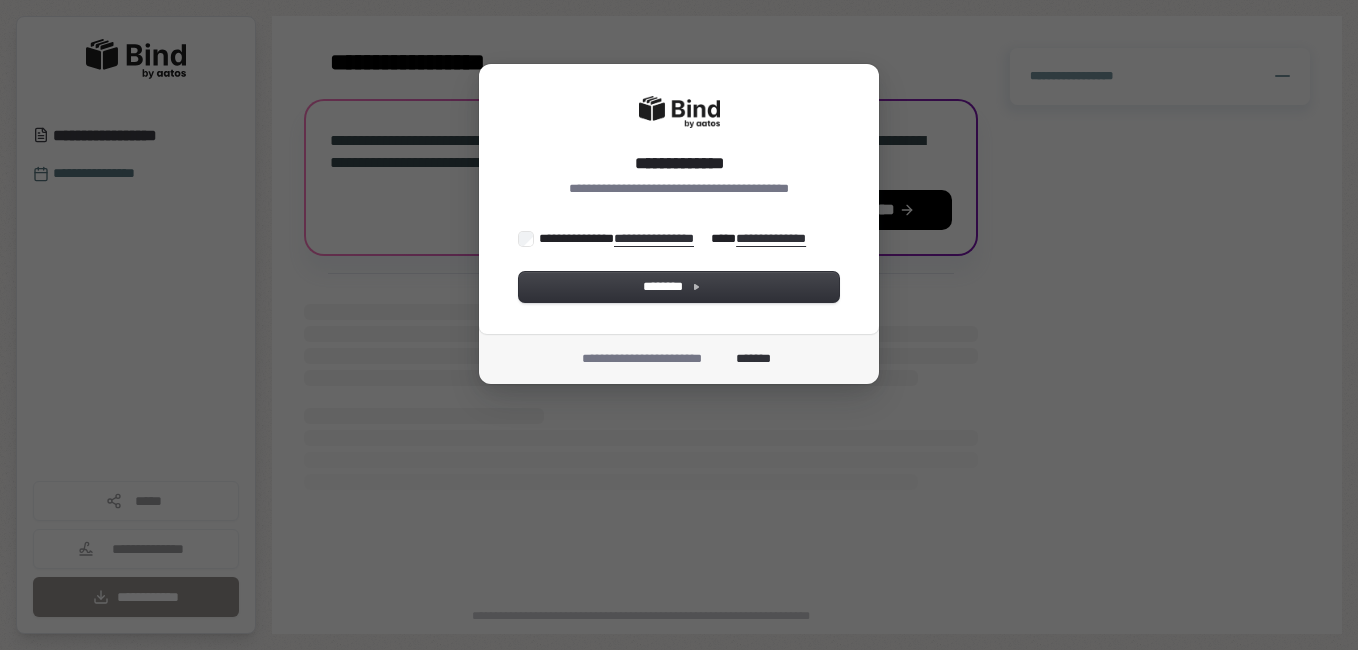 scroll, scrollTop: 0, scrollLeft: 0, axis: both 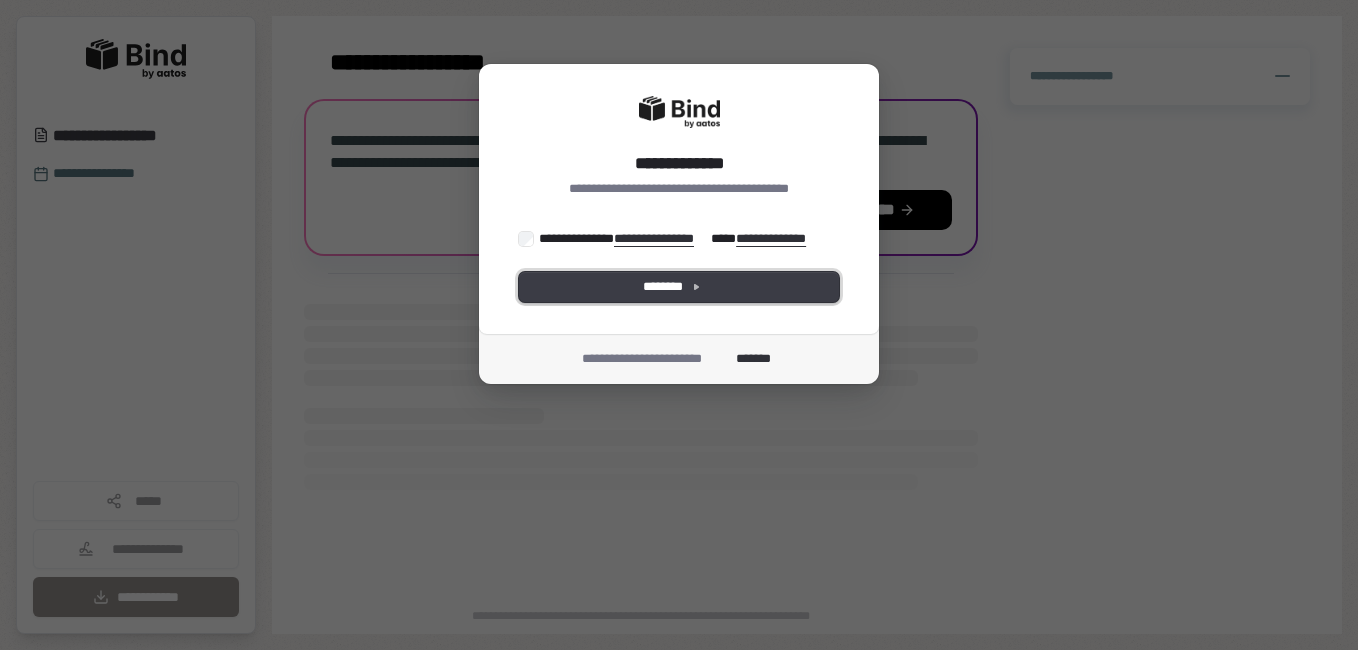 click on "********" at bounding box center [679, 287] 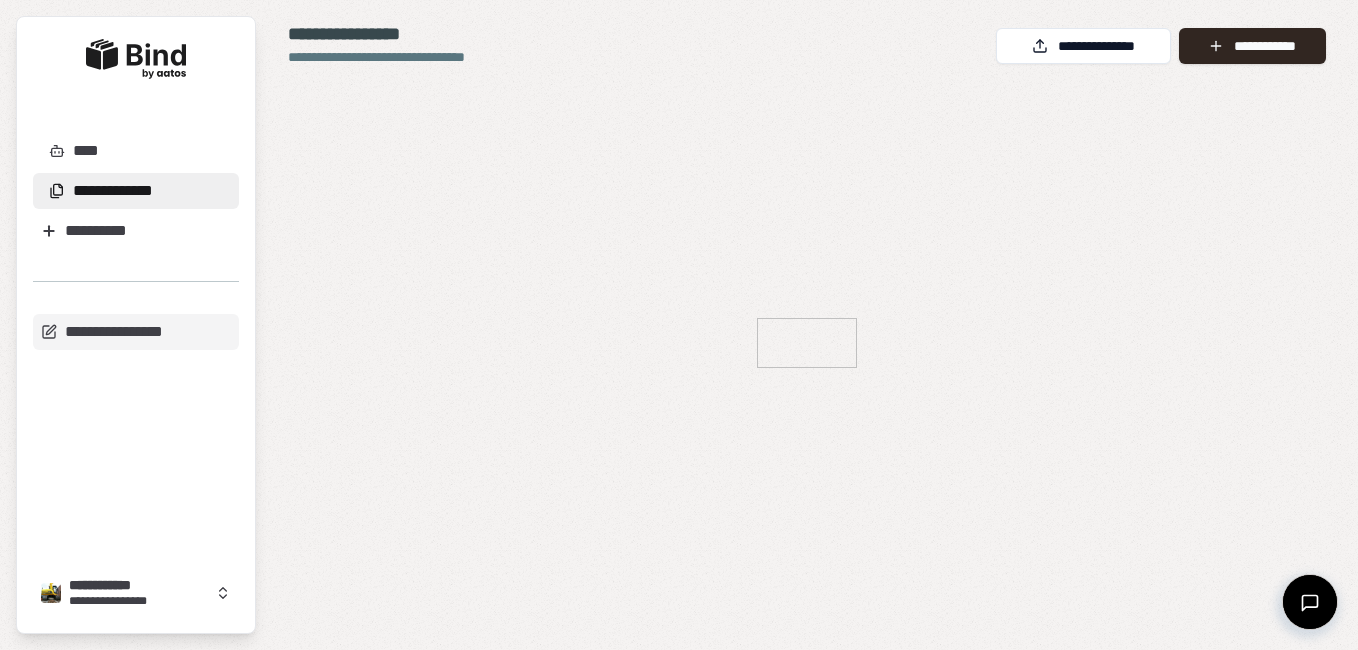 scroll, scrollTop: 0, scrollLeft: 0, axis: both 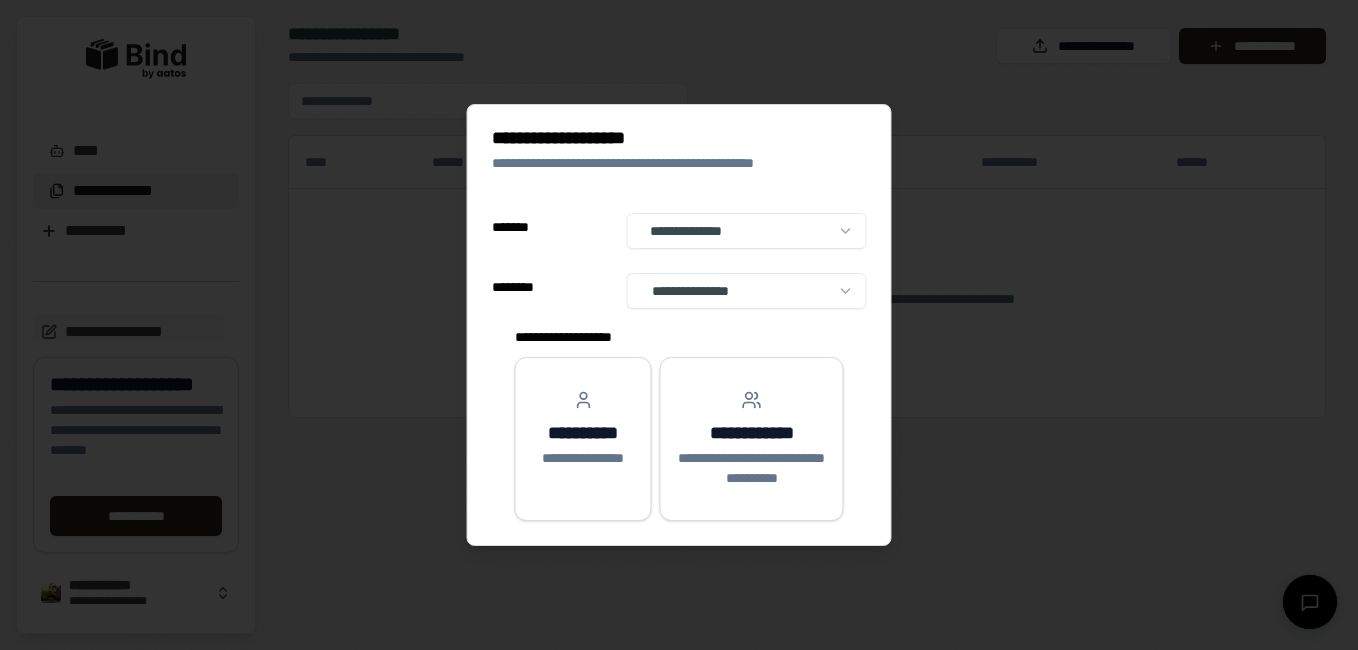 select on "**" 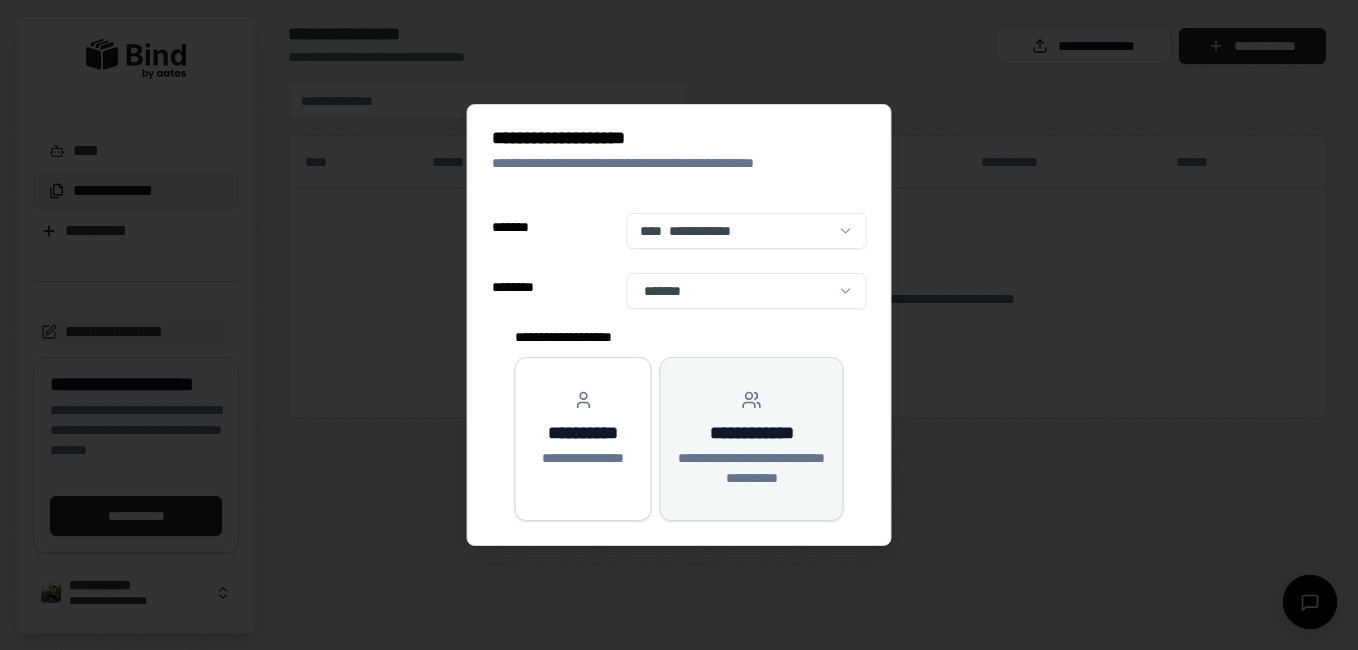 click on "**********" at bounding box center [752, 439] 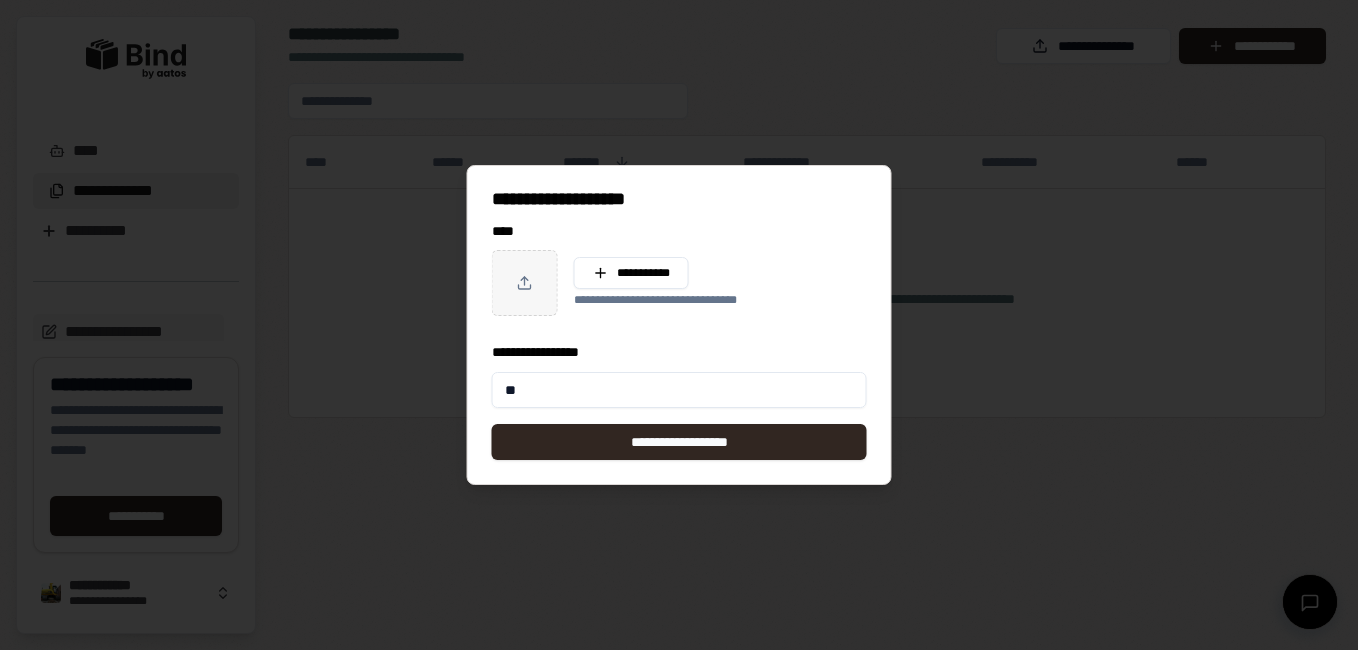 type on "*" 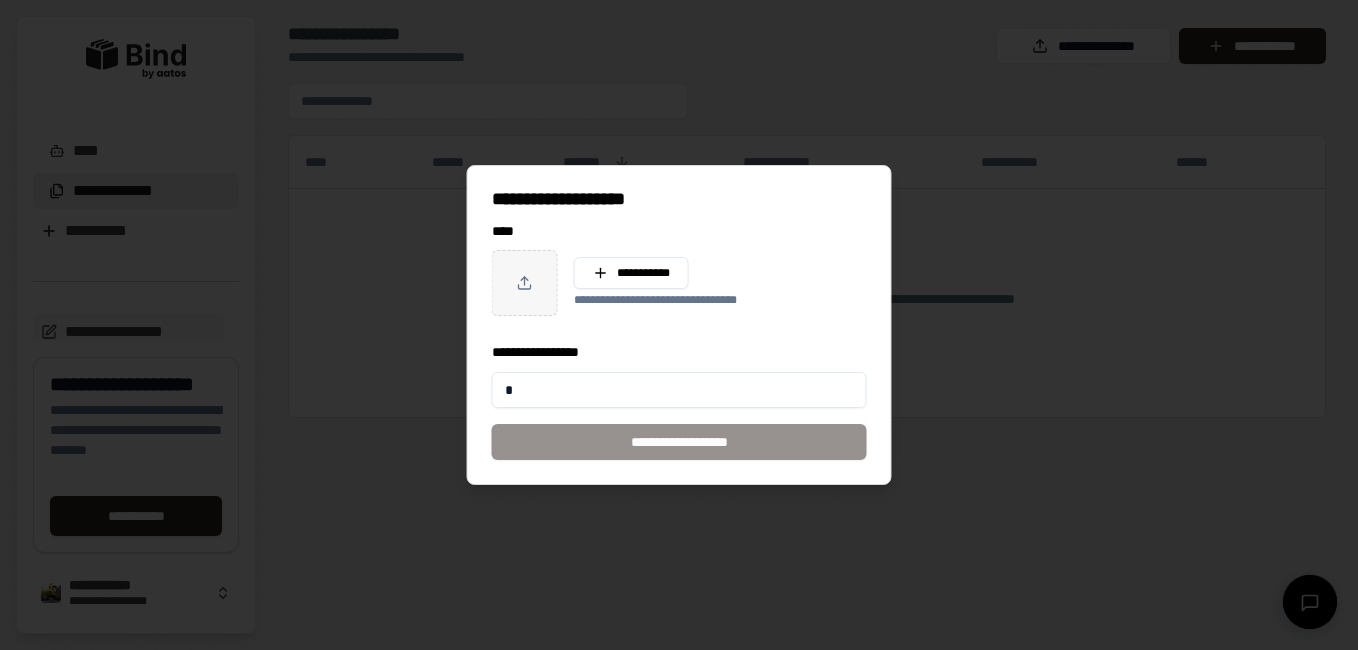 type 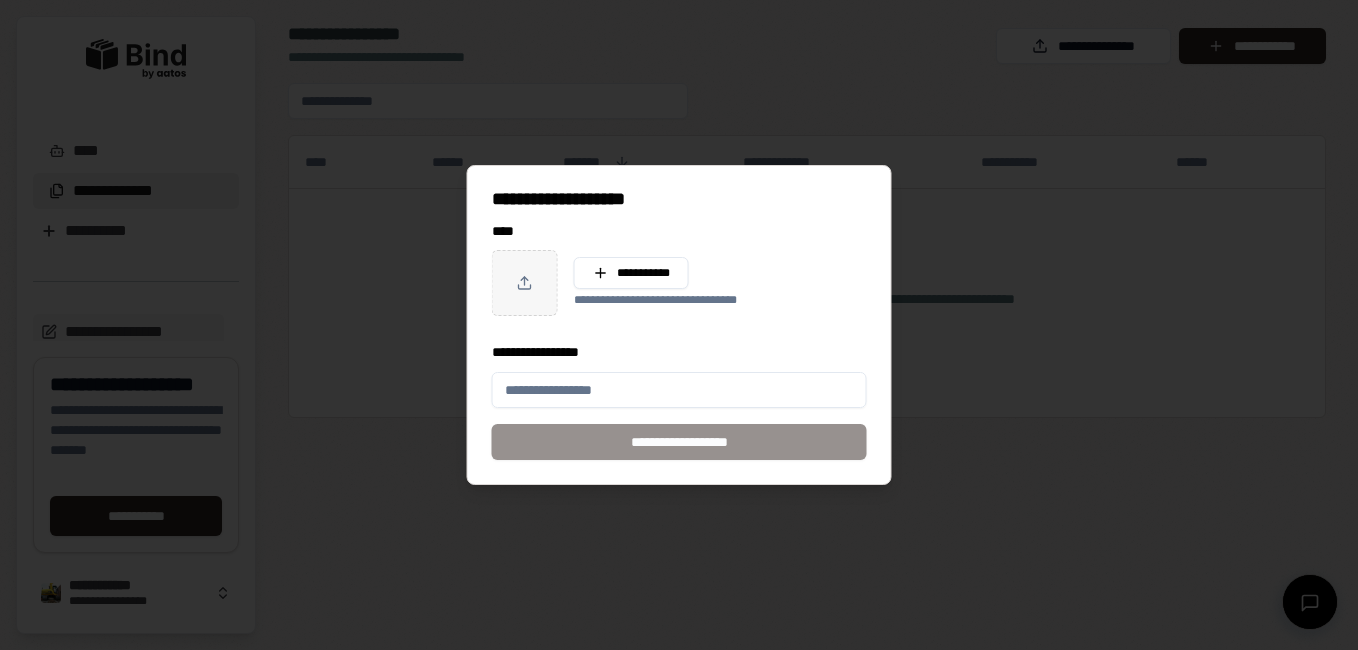 click at bounding box center (679, 325) 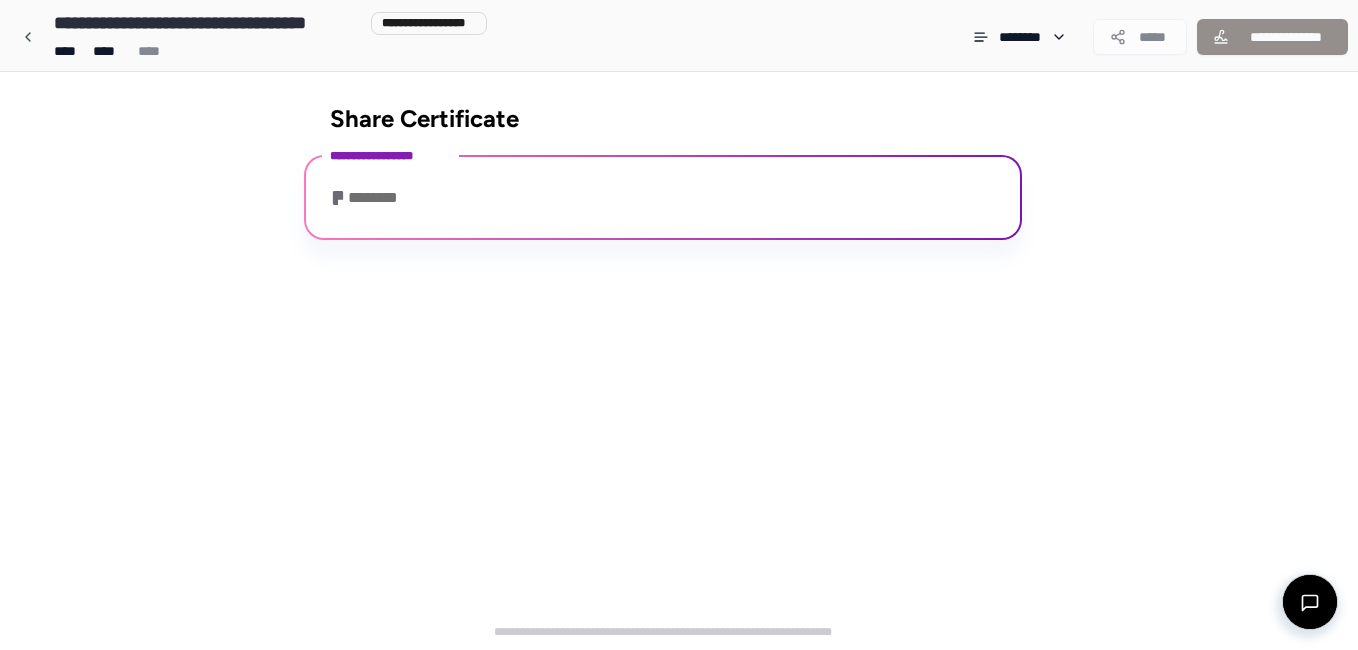 scroll, scrollTop: 0, scrollLeft: 0, axis: both 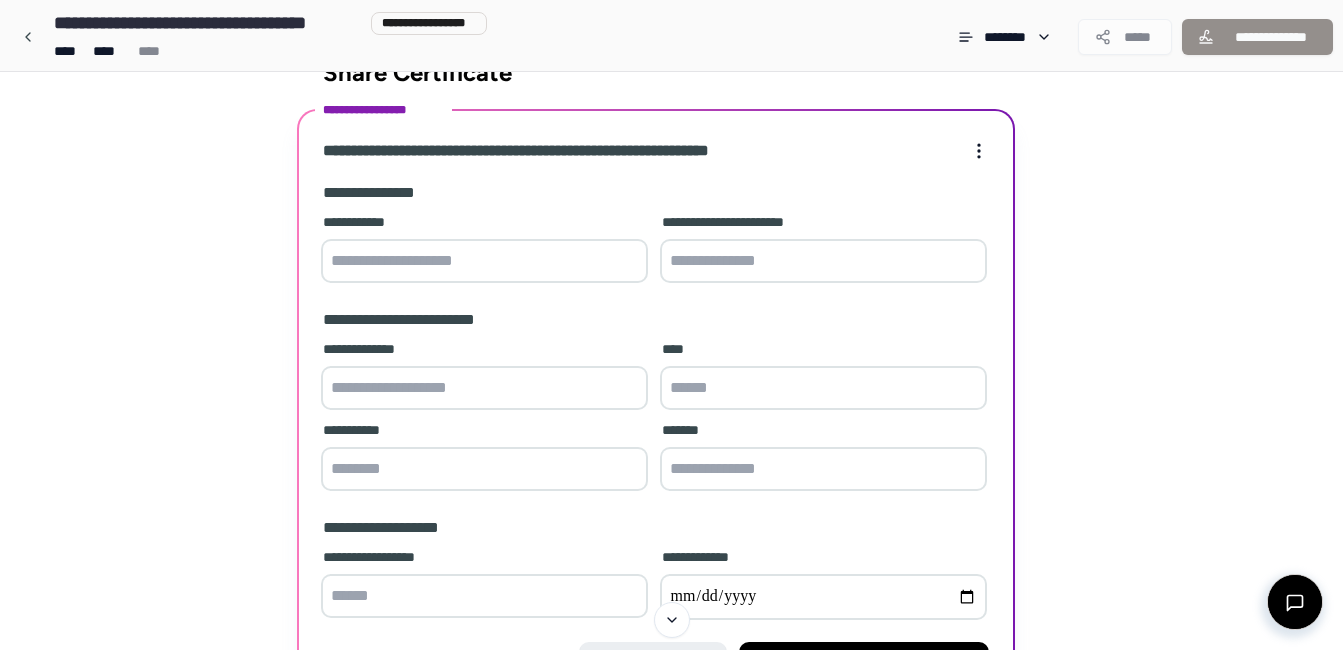 click at bounding box center (823, 261) 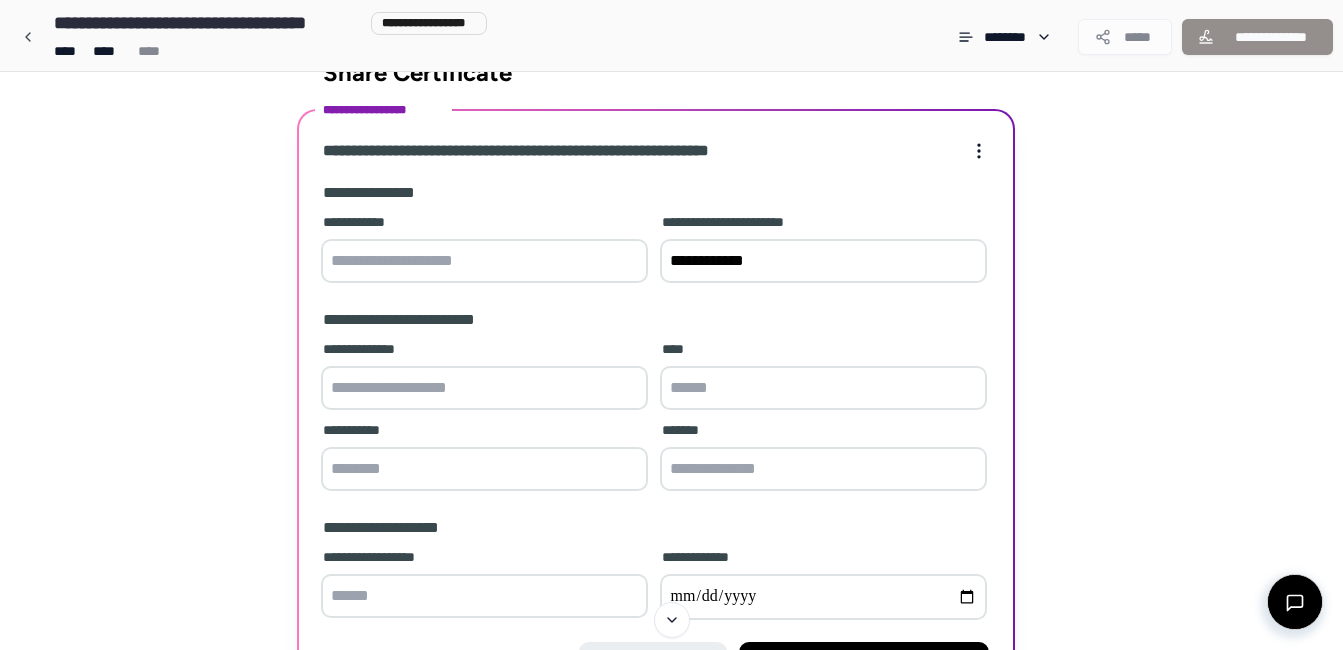 type on "**********" 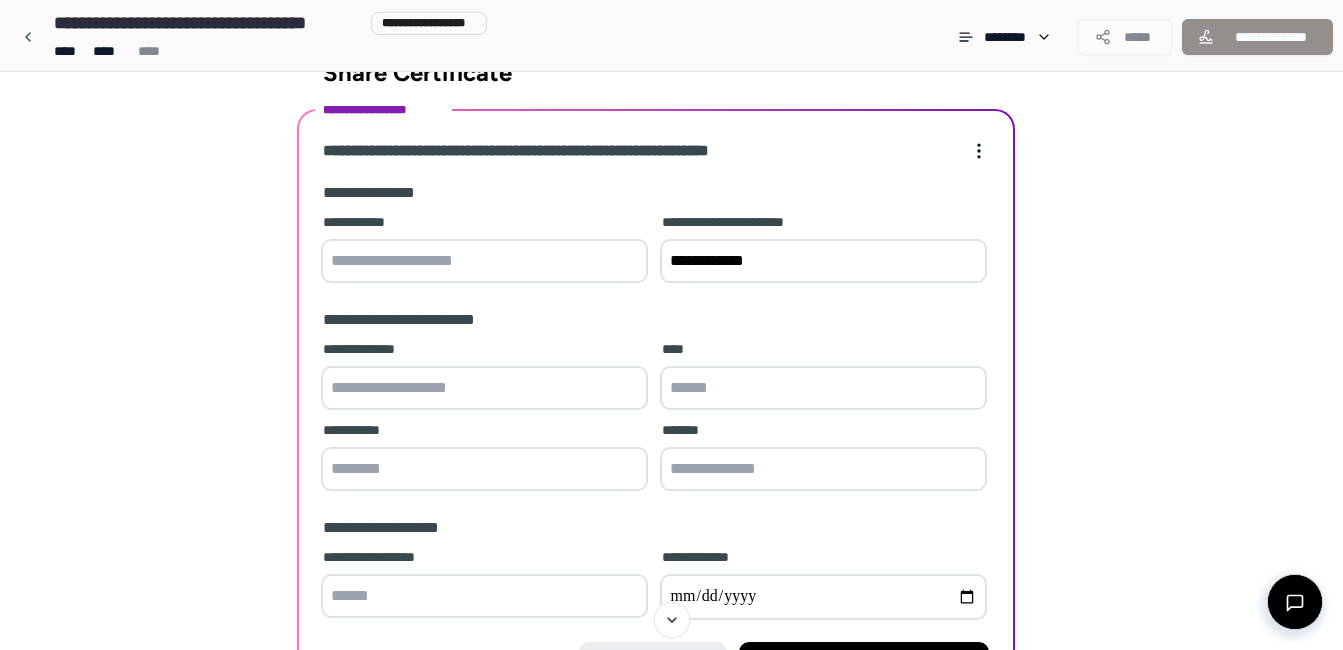 click at bounding box center [484, 261] 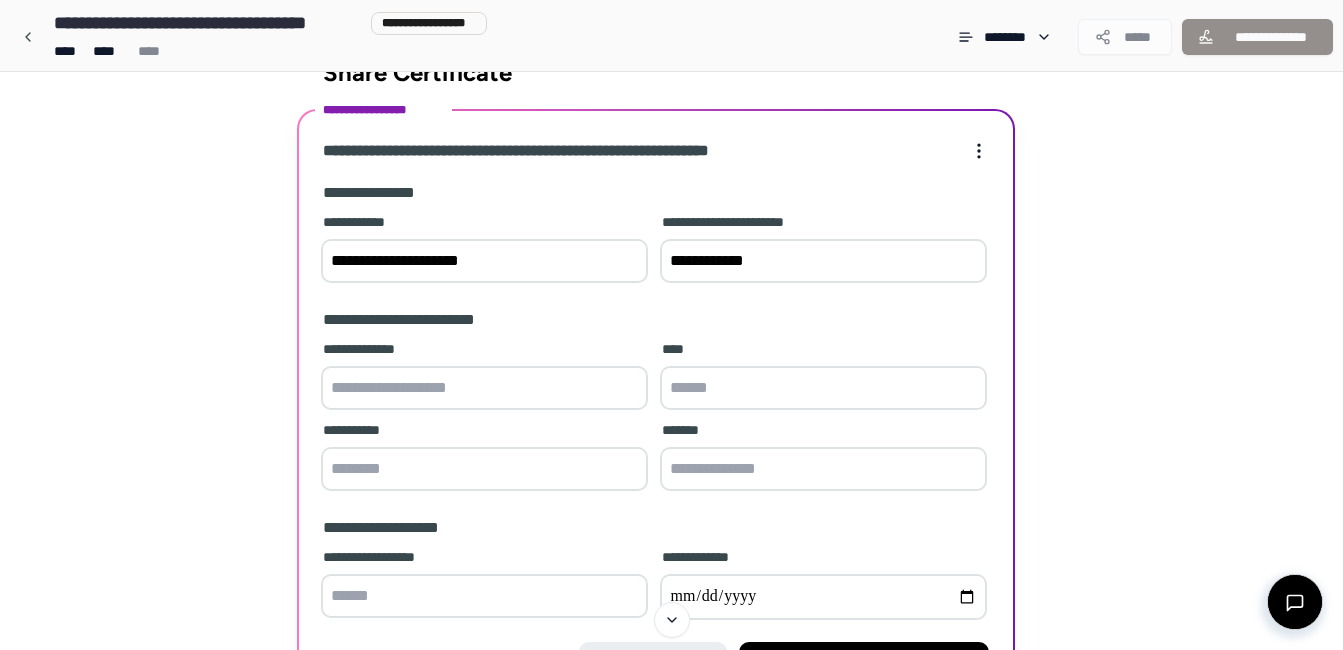 type on "**********" 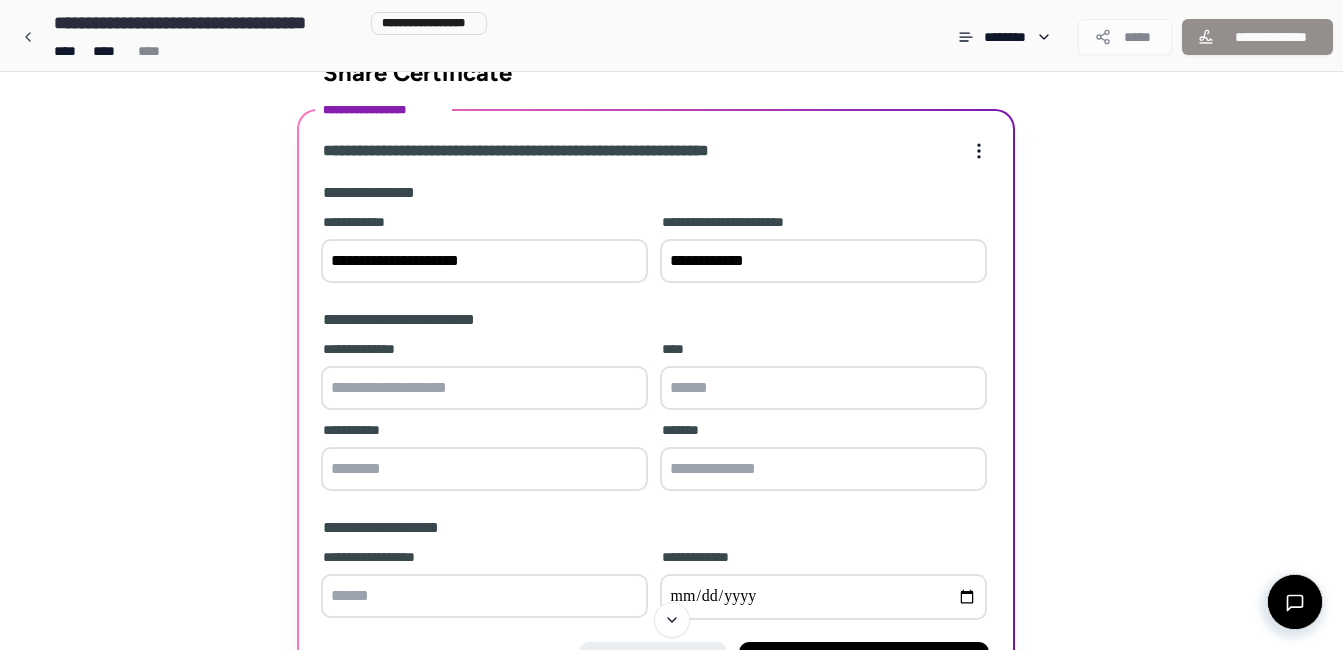 click at bounding box center (484, 388) 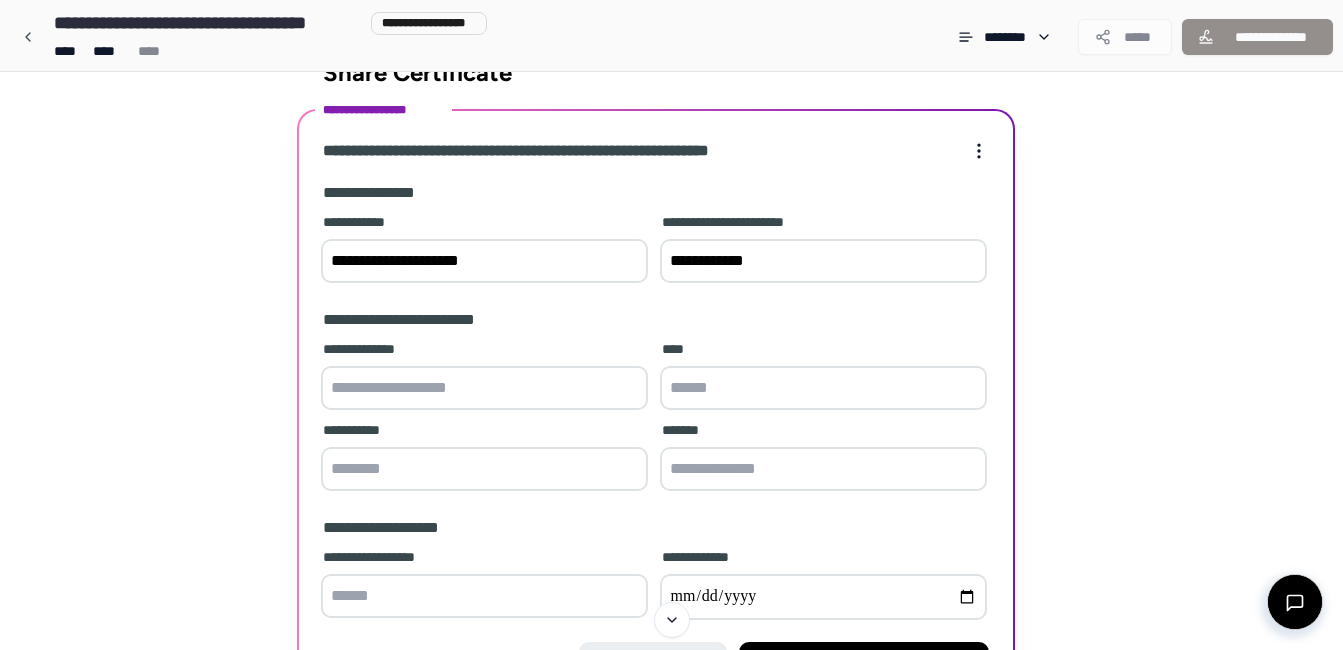 click at bounding box center [823, 469] 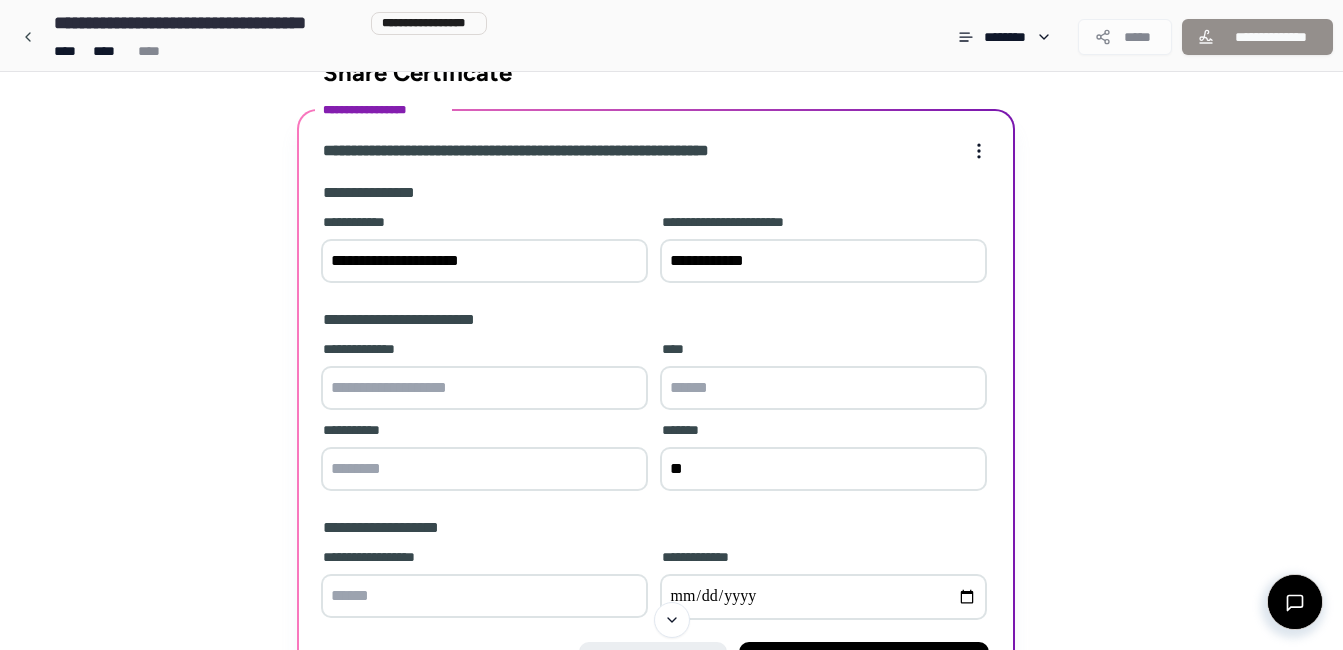type on "*" 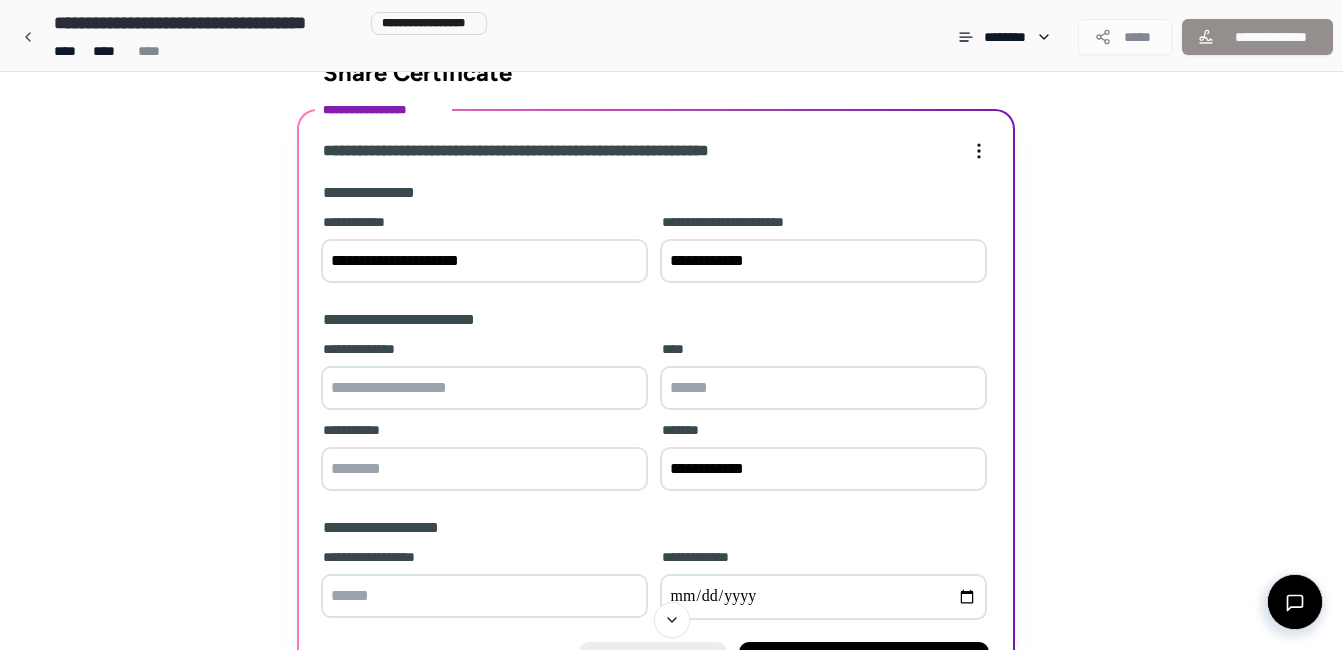 type on "**********" 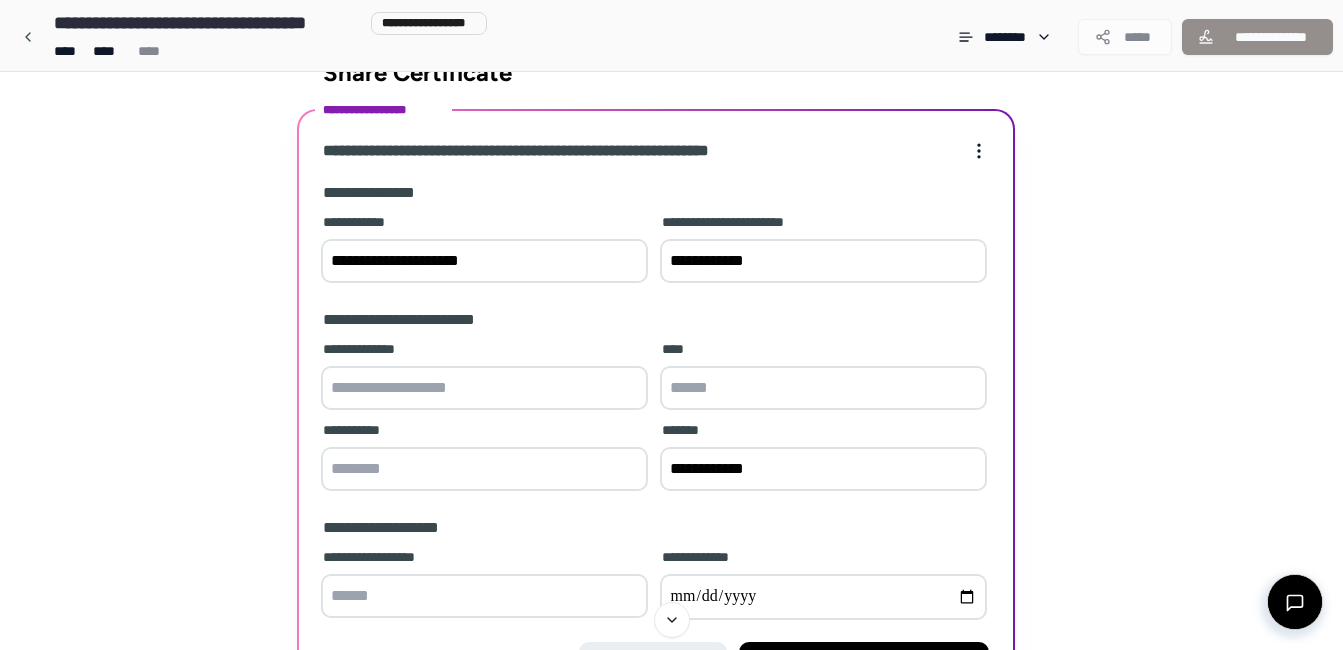 click at bounding box center (823, 388) 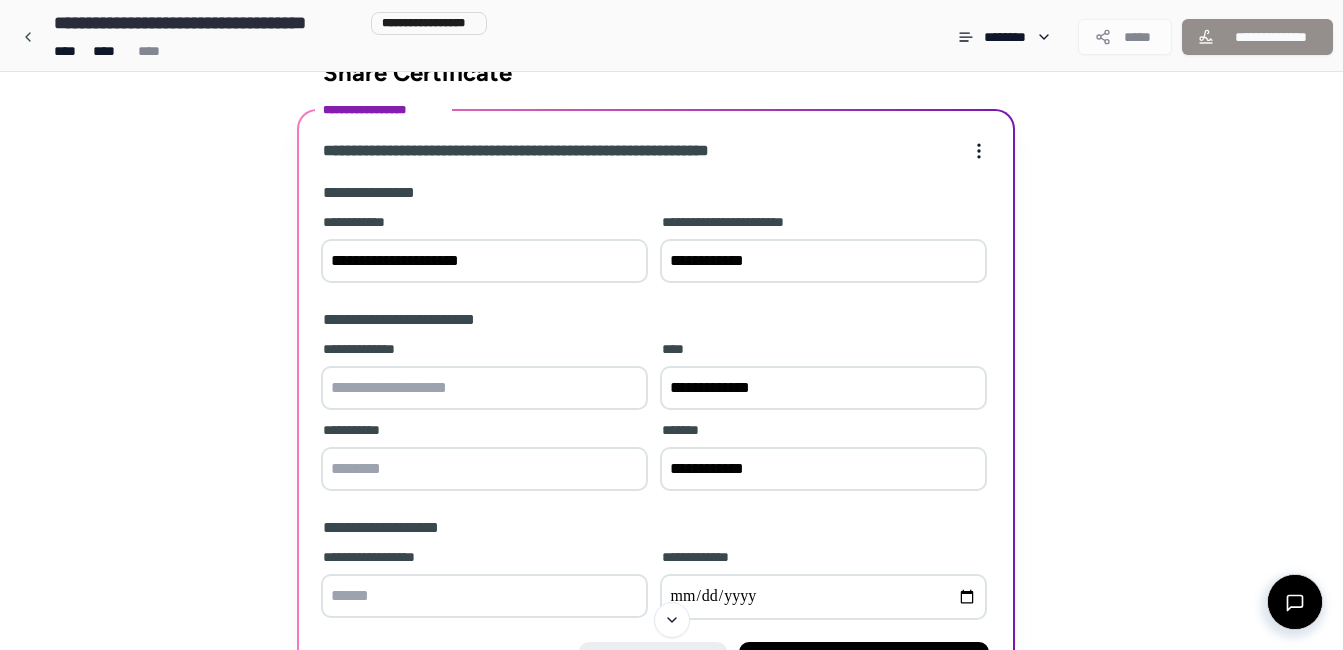type on "**********" 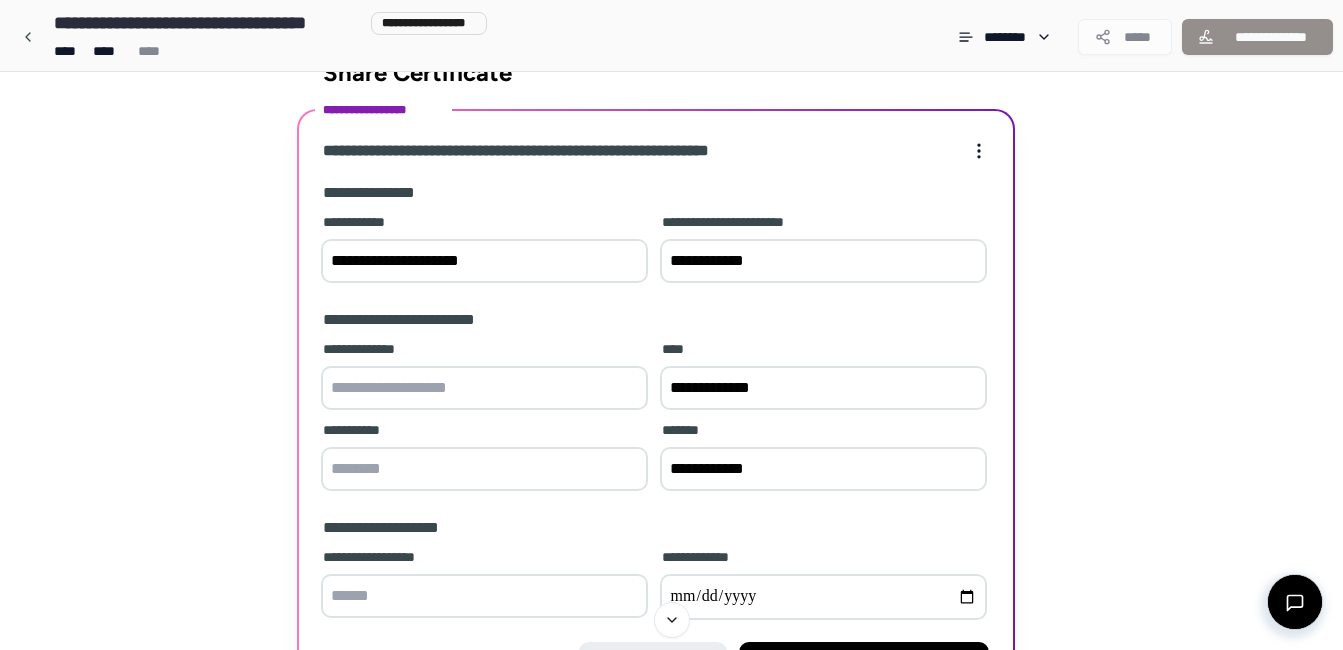 click at bounding box center (484, 469) 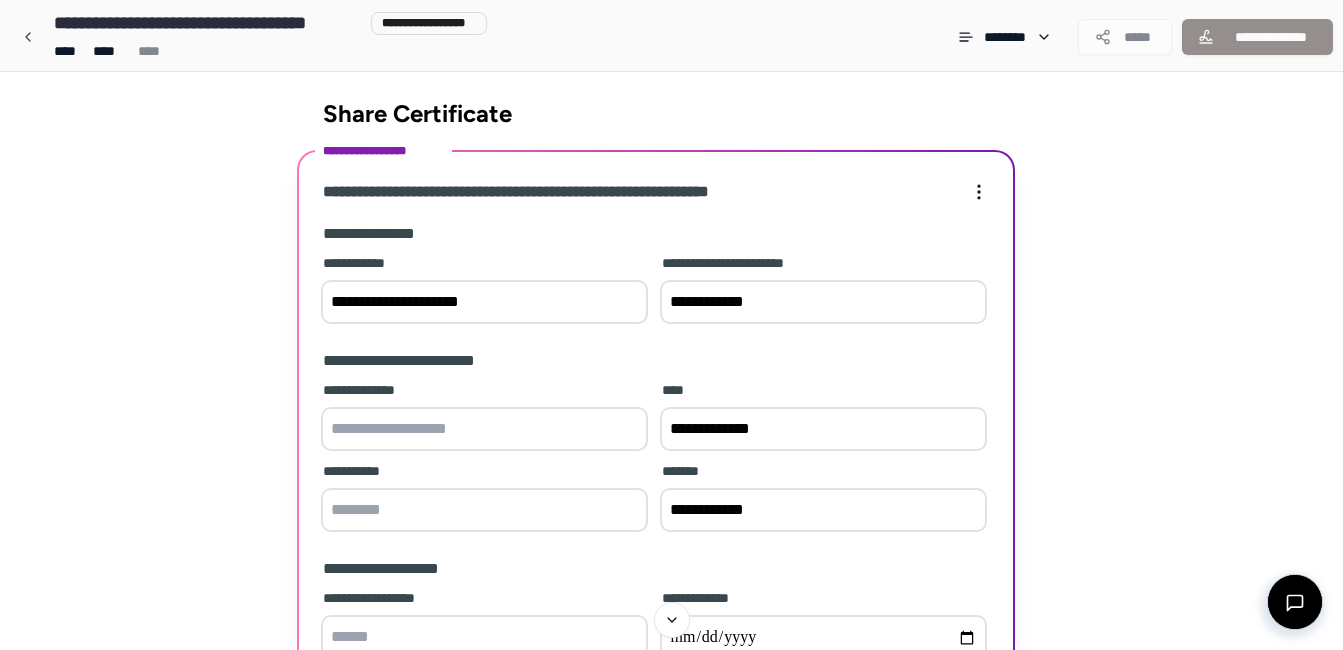 scroll, scrollTop: 0, scrollLeft: 0, axis: both 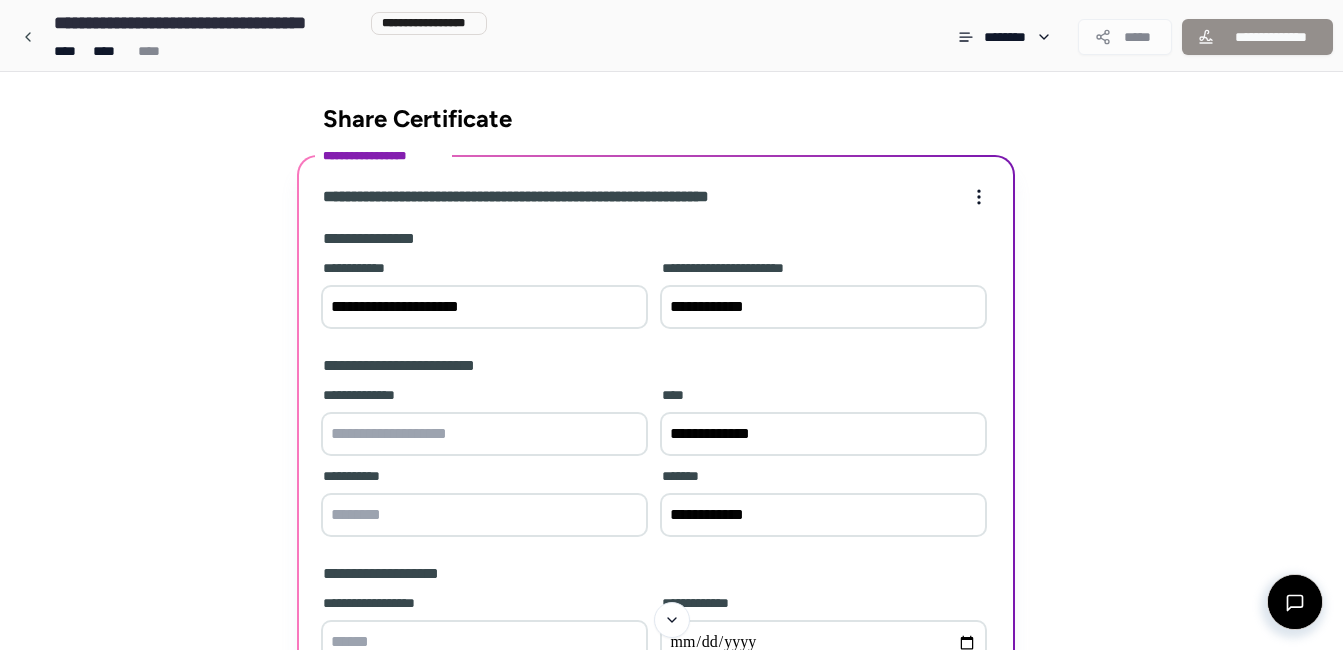 drag, startPoint x: 821, startPoint y: 438, endPoint x: 679, endPoint y: 438, distance: 142 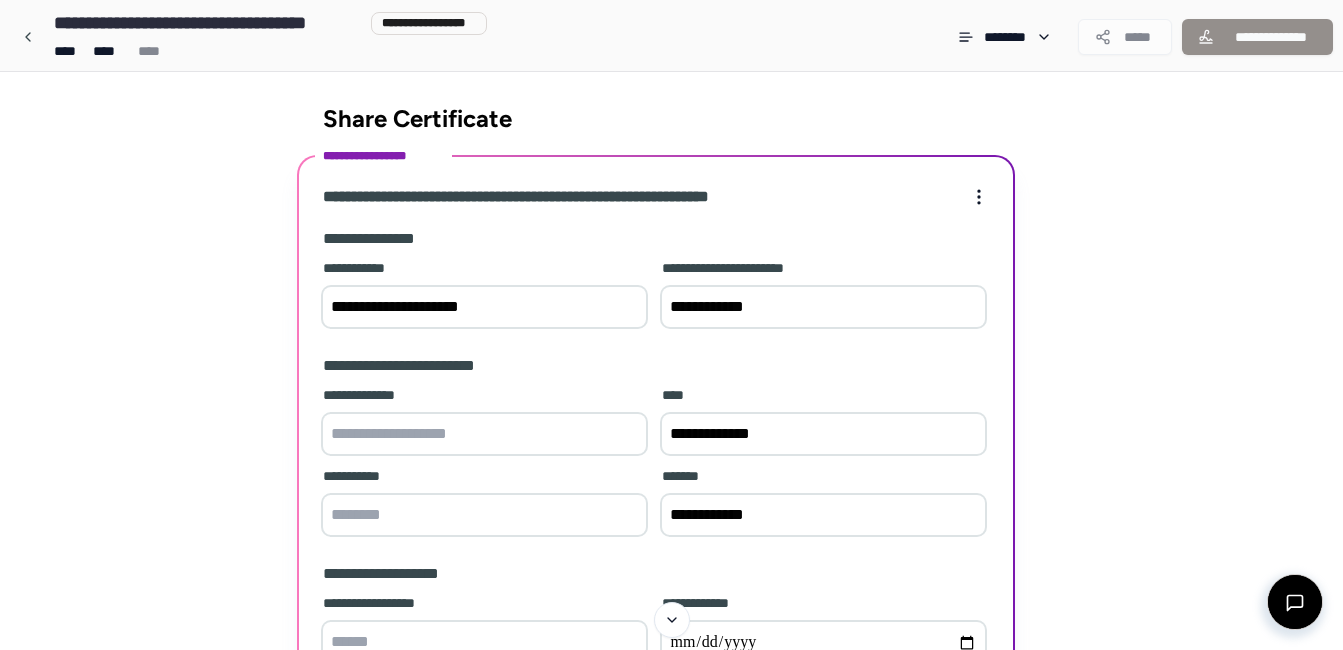 click on "**********" at bounding box center (823, 434) 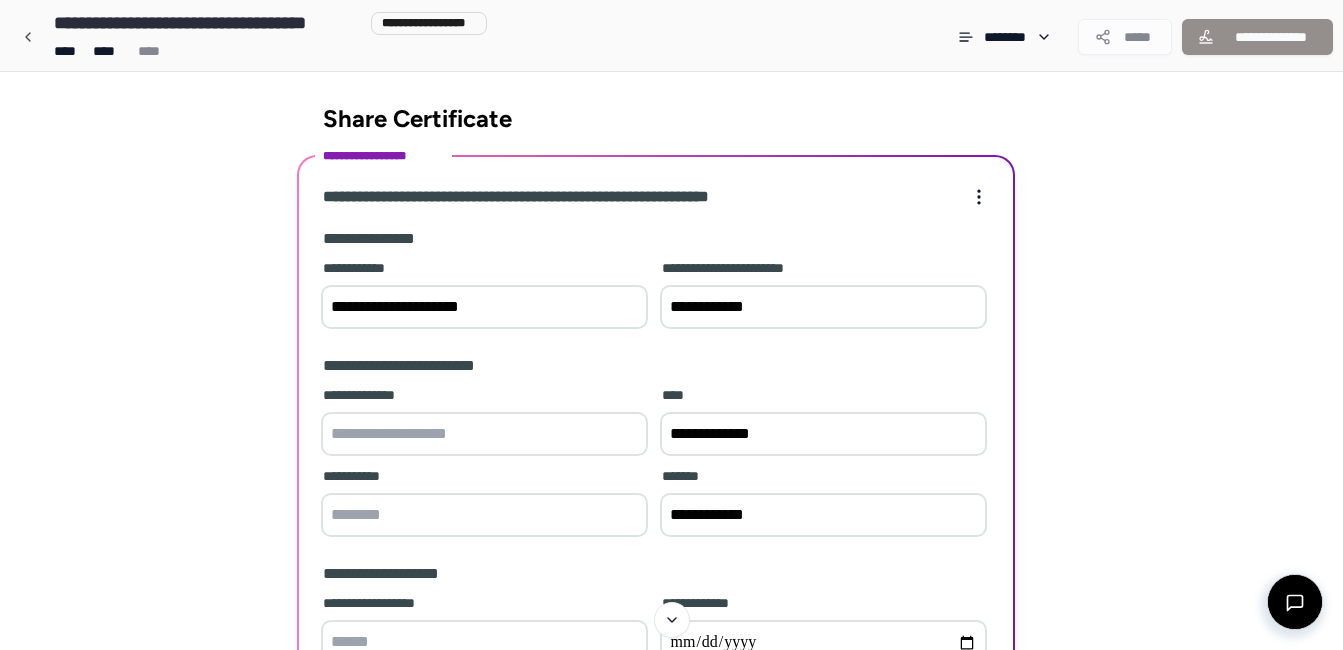 drag, startPoint x: 839, startPoint y: 452, endPoint x: 669, endPoint y: 438, distance: 170.5755 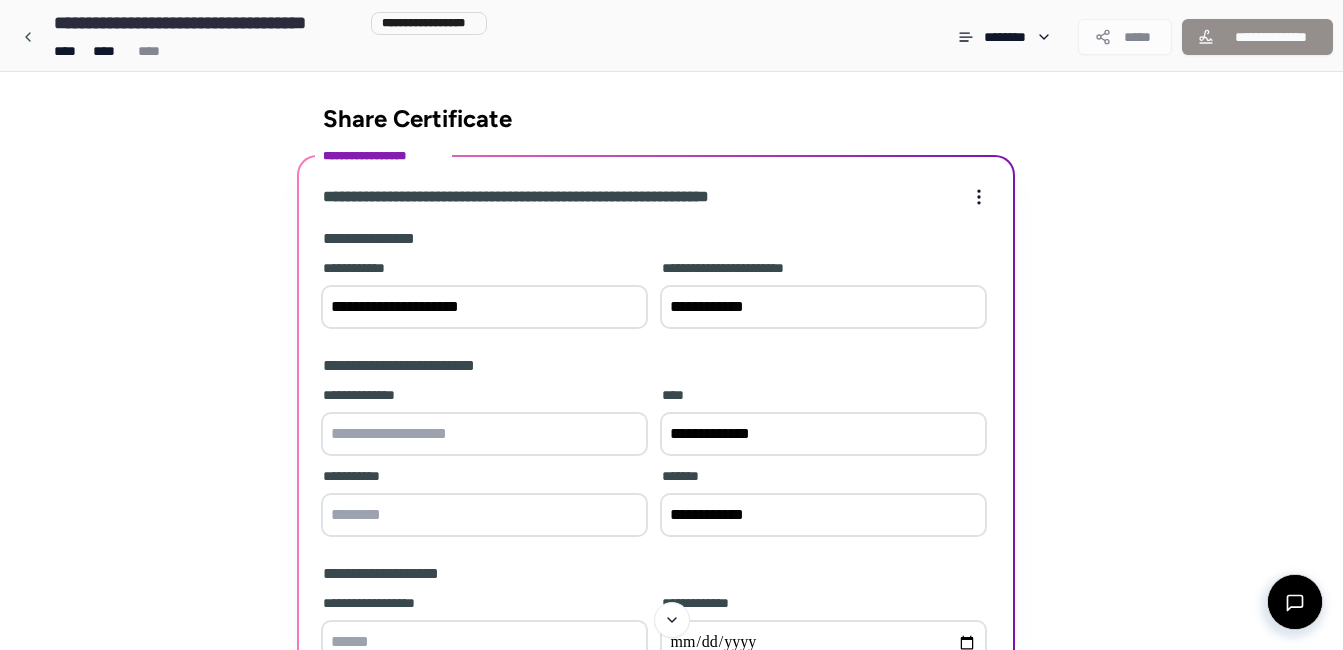 click on "**********" at bounding box center [823, 434] 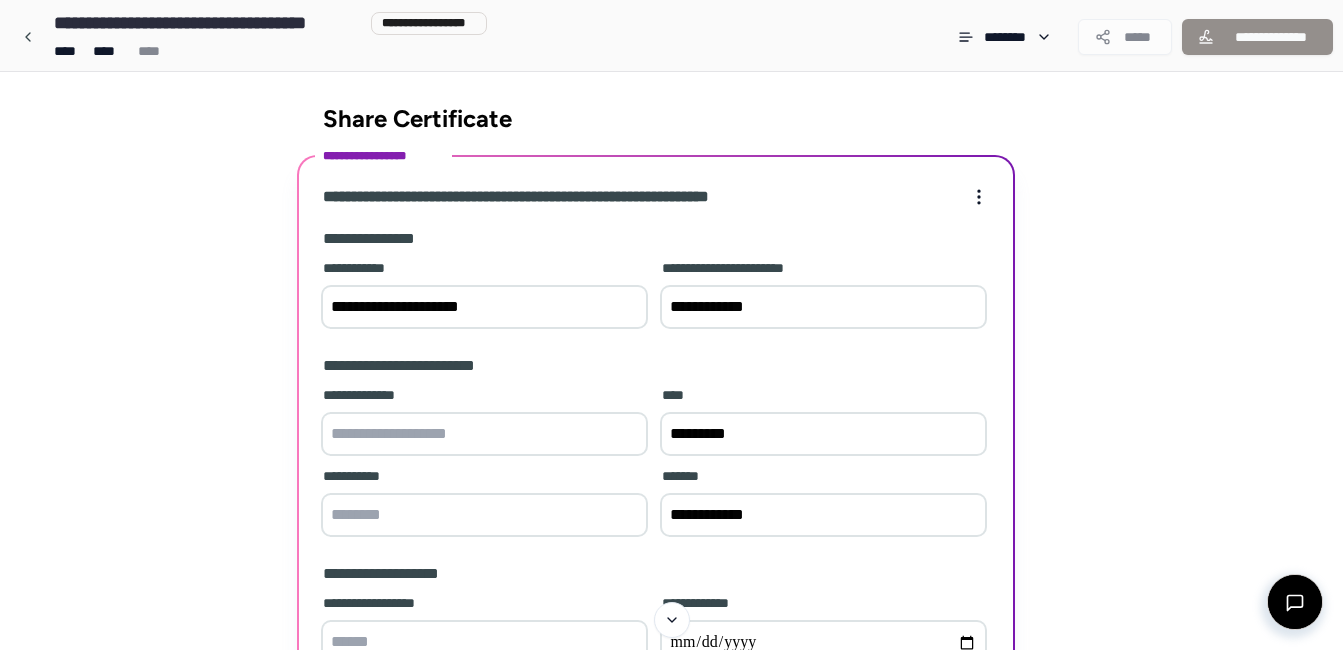 type on "*********" 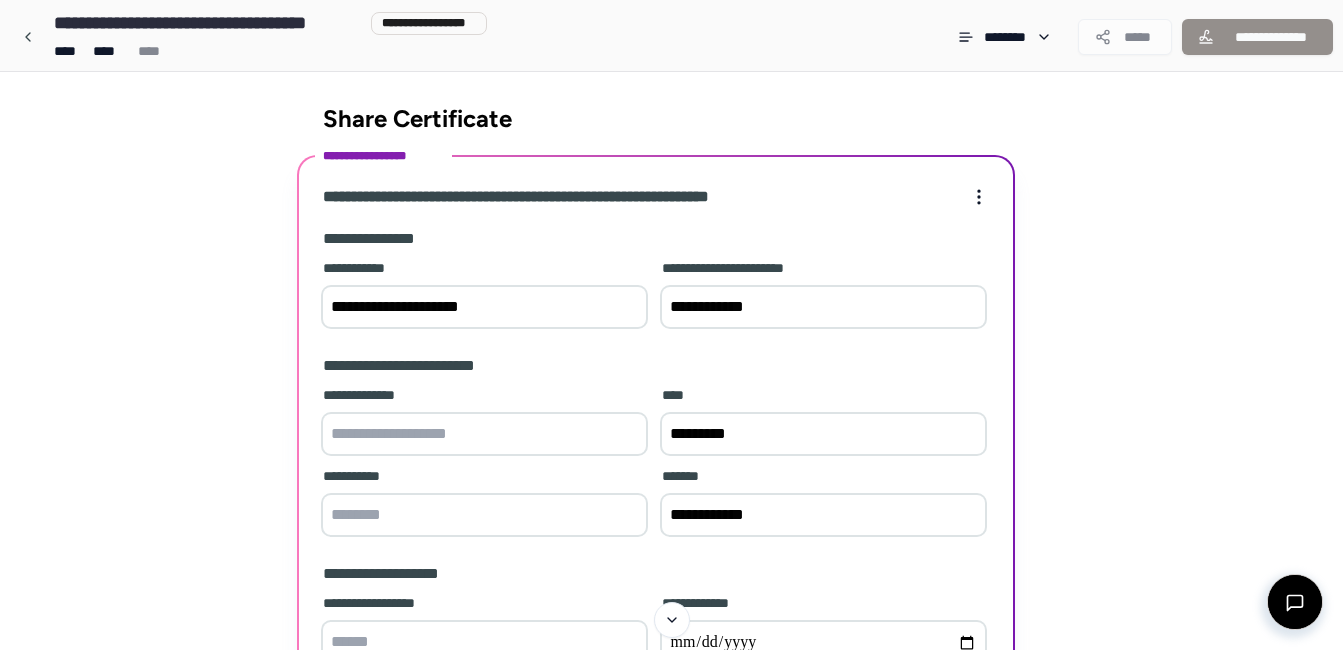 click at bounding box center [484, 434] 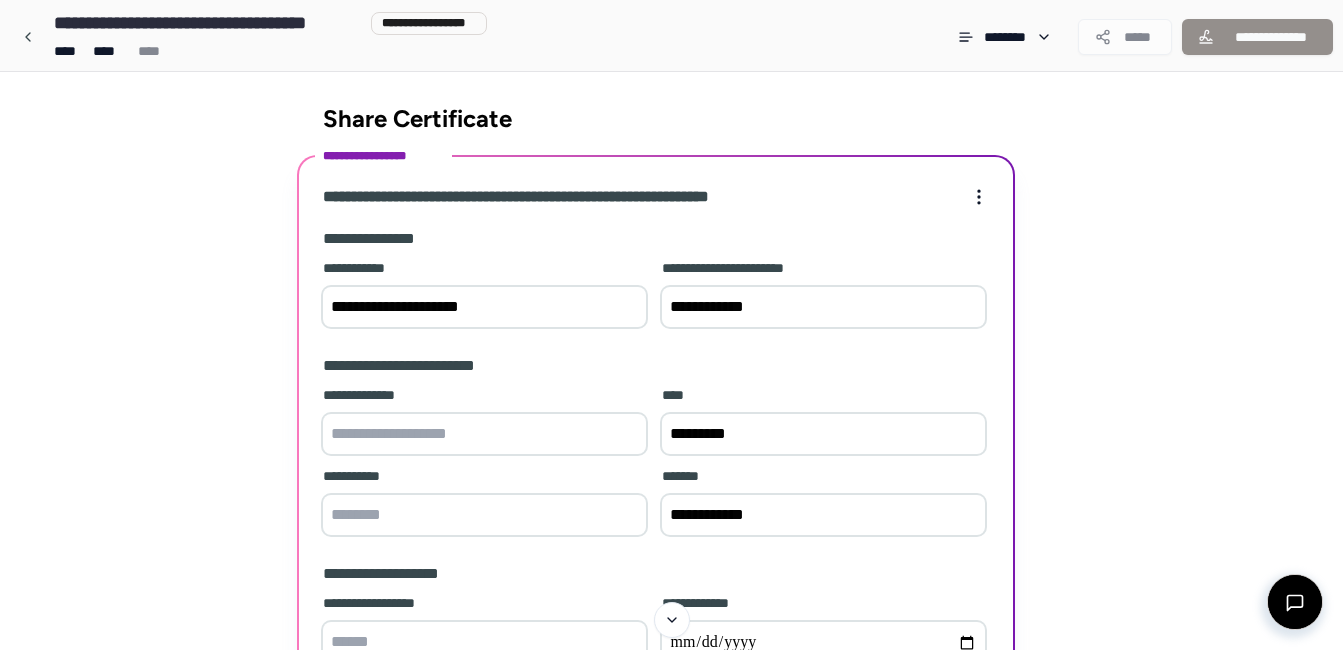 click at bounding box center [484, 515] 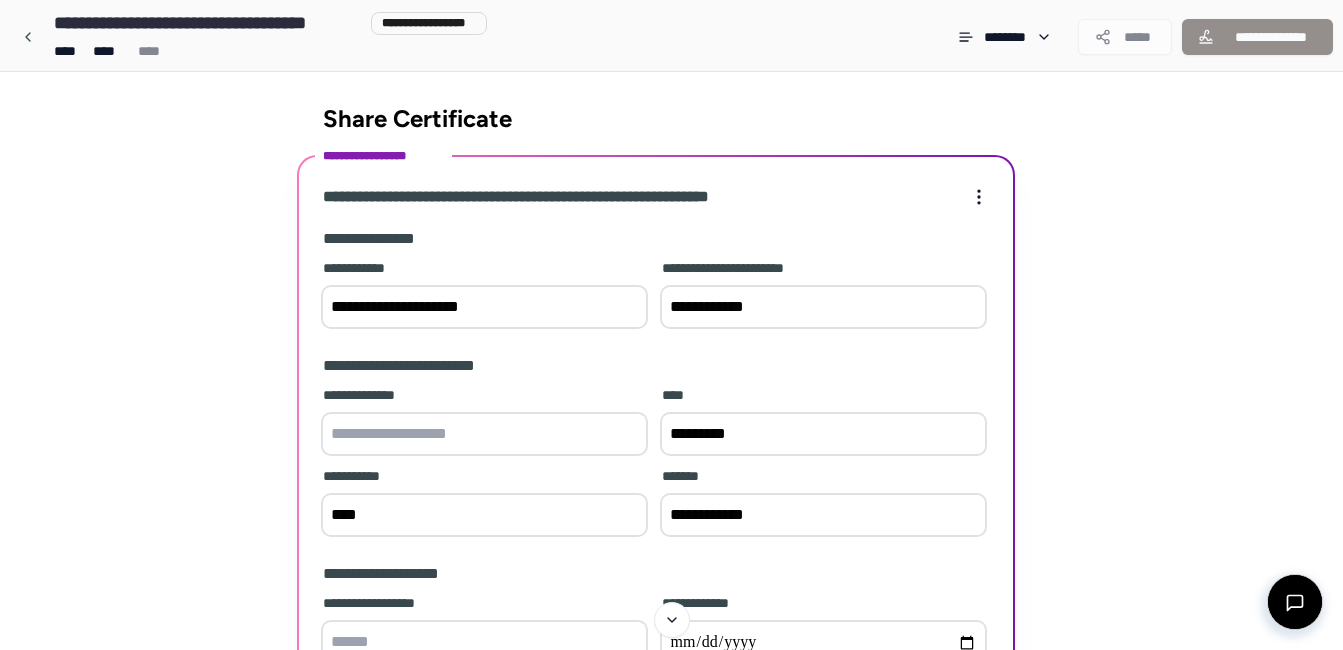 type on "****" 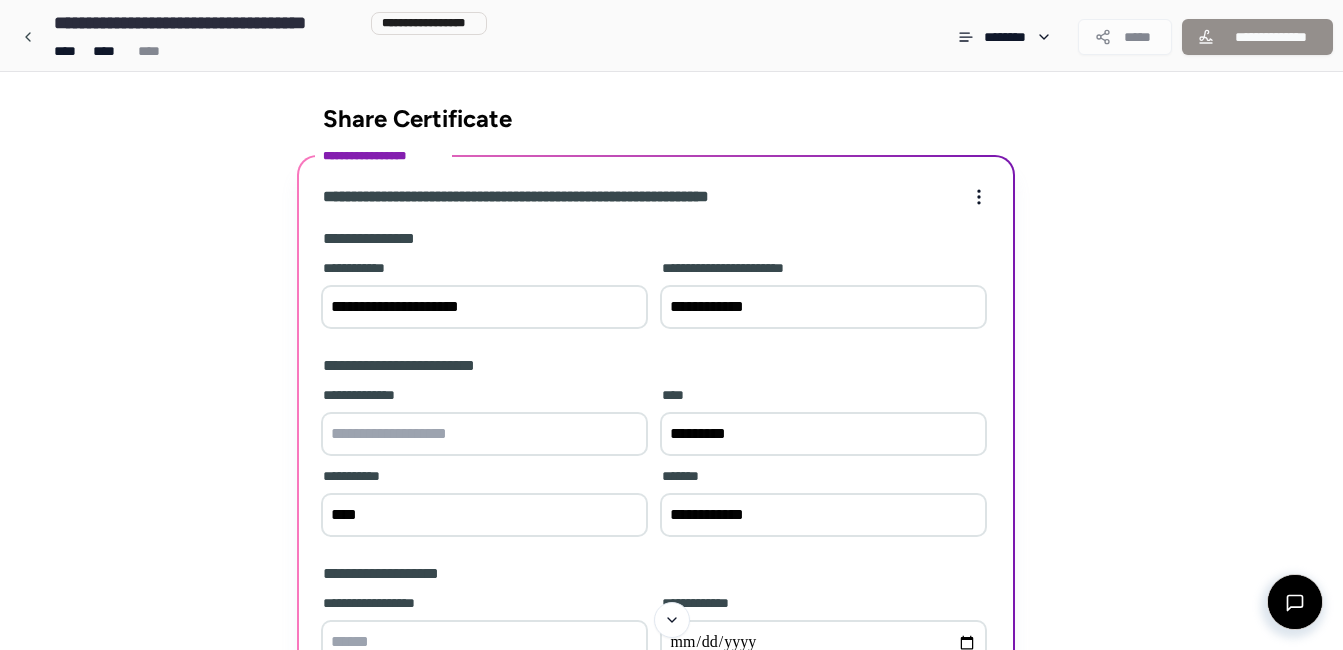 click at bounding box center (484, 434) 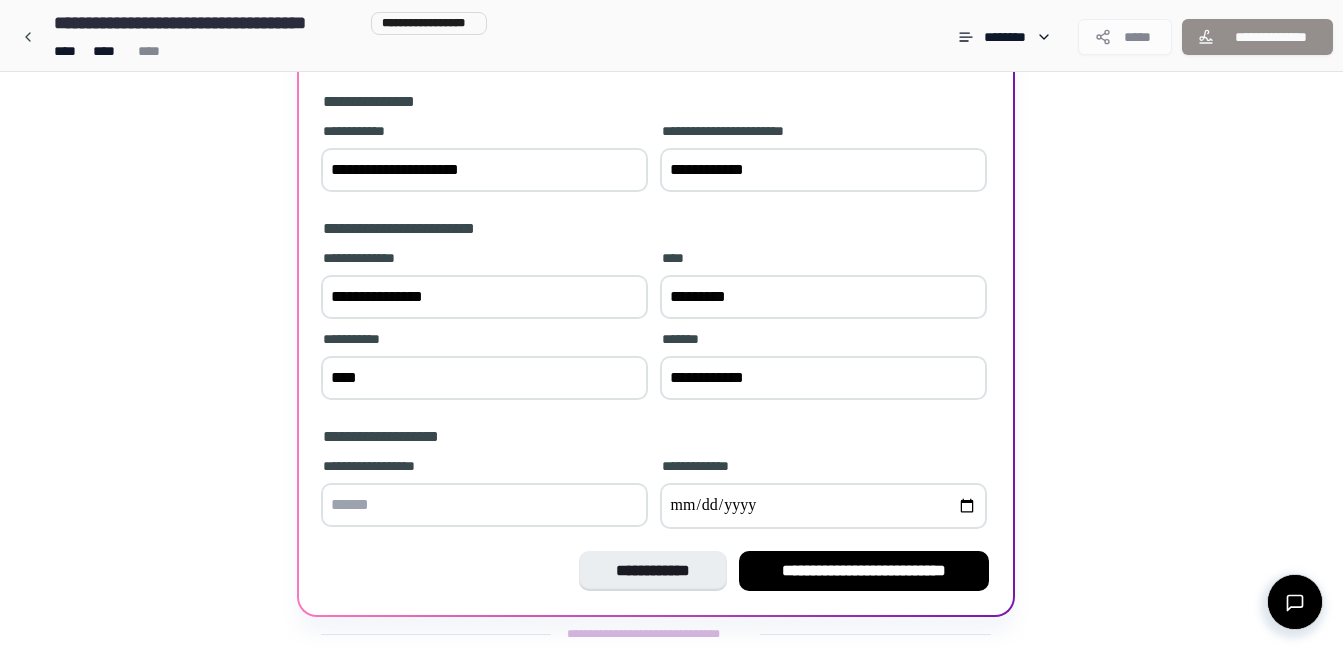 scroll, scrollTop: 182, scrollLeft: 0, axis: vertical 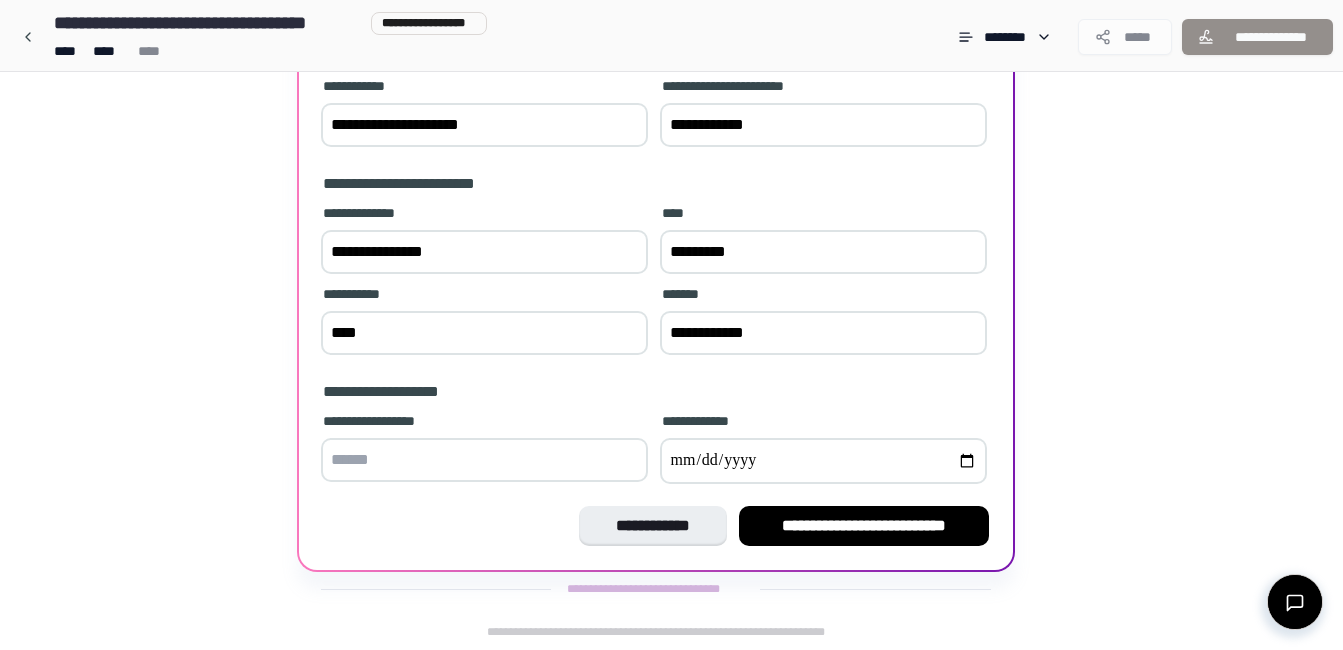 type on "**********" 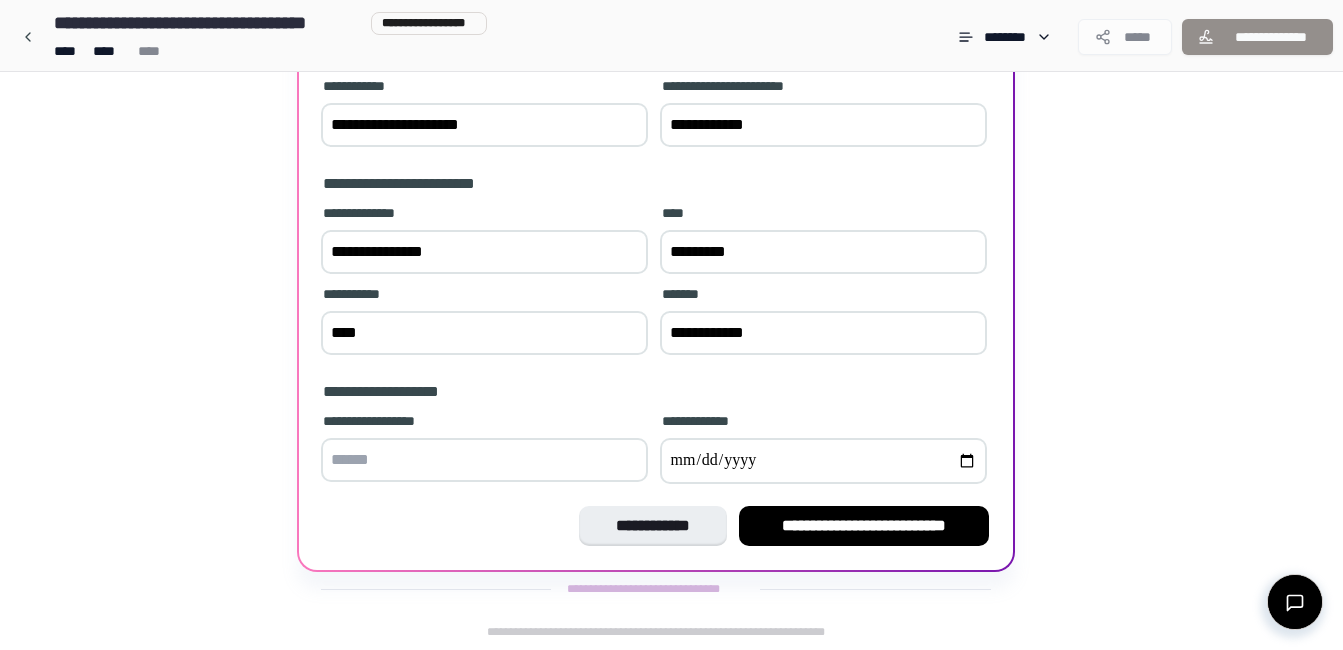 click at bounding box center [484, 460] 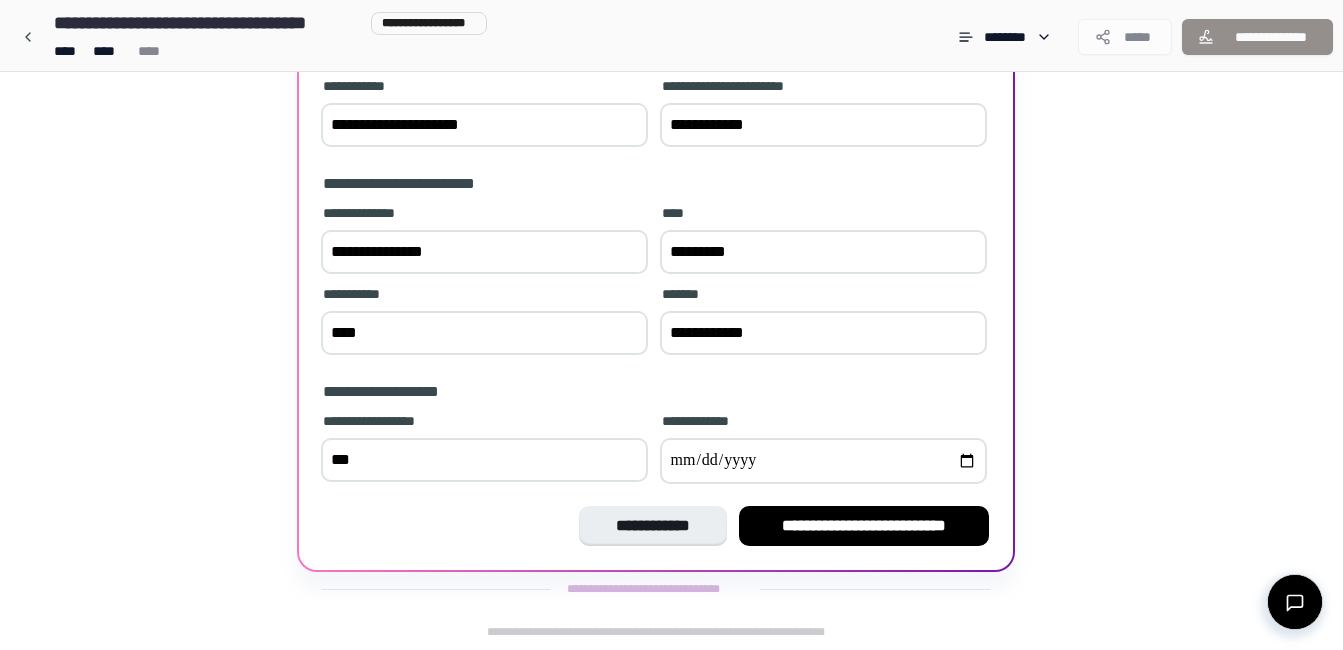 type on "***" 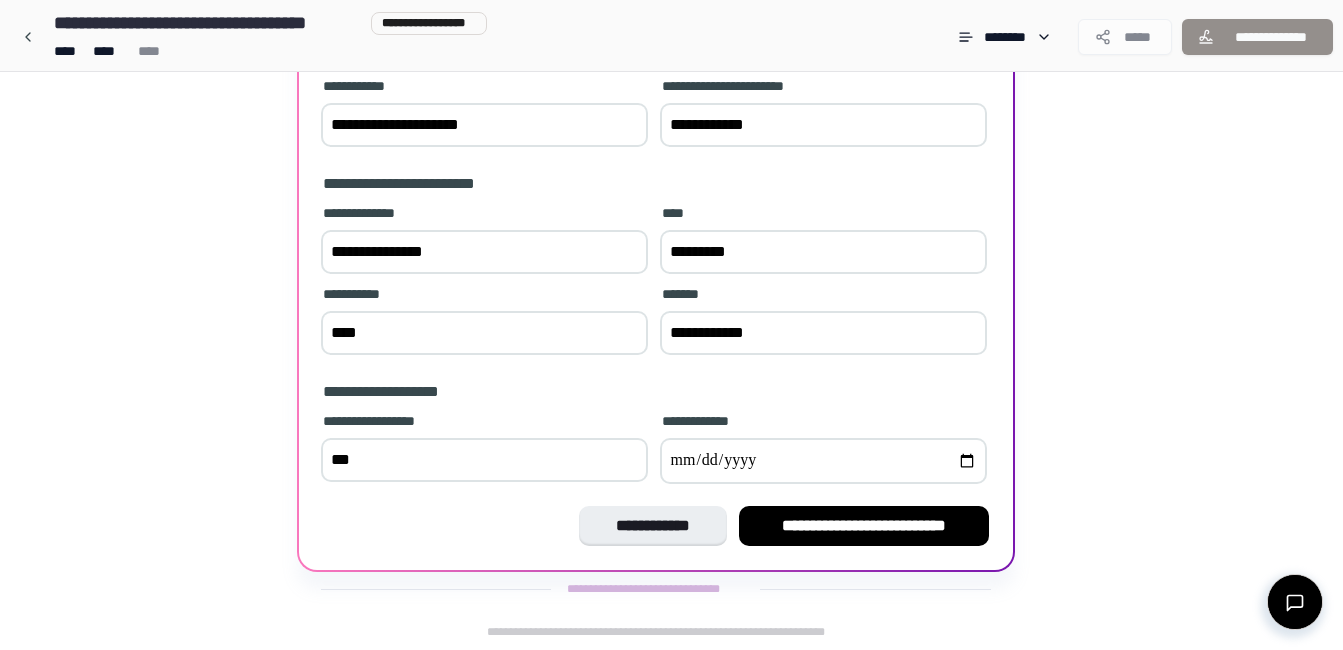 click at bounding box center (823, 461) 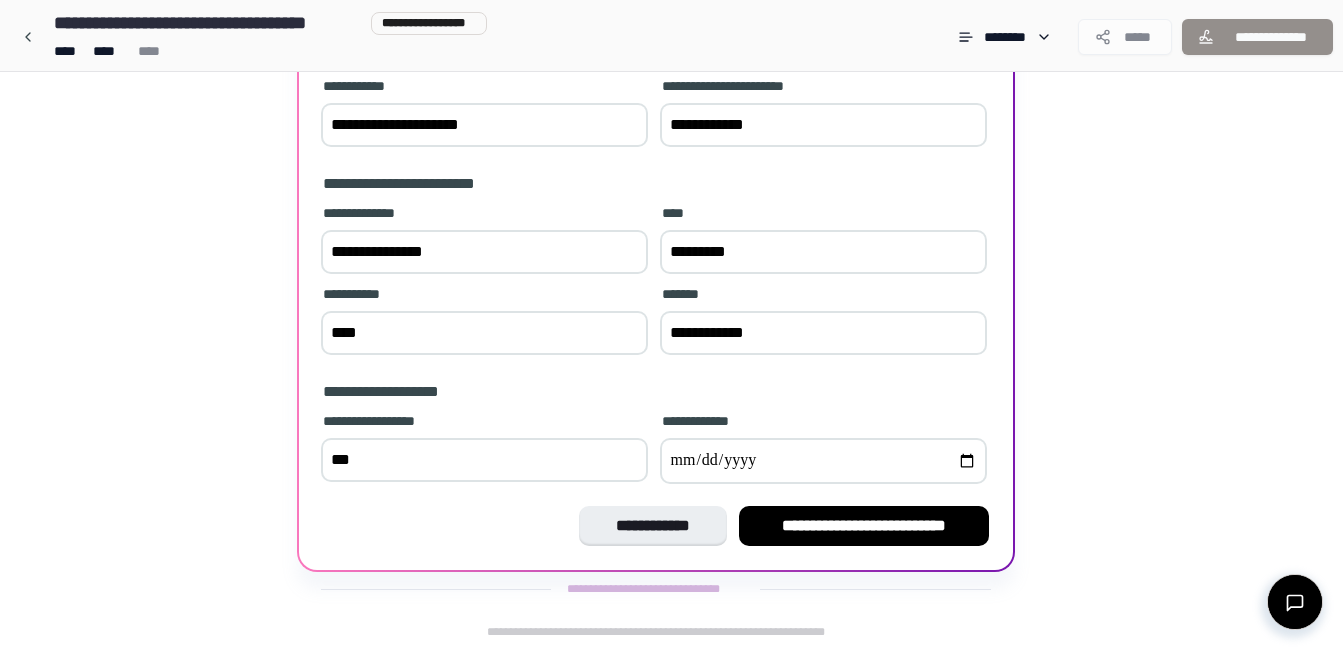 type on "**********" 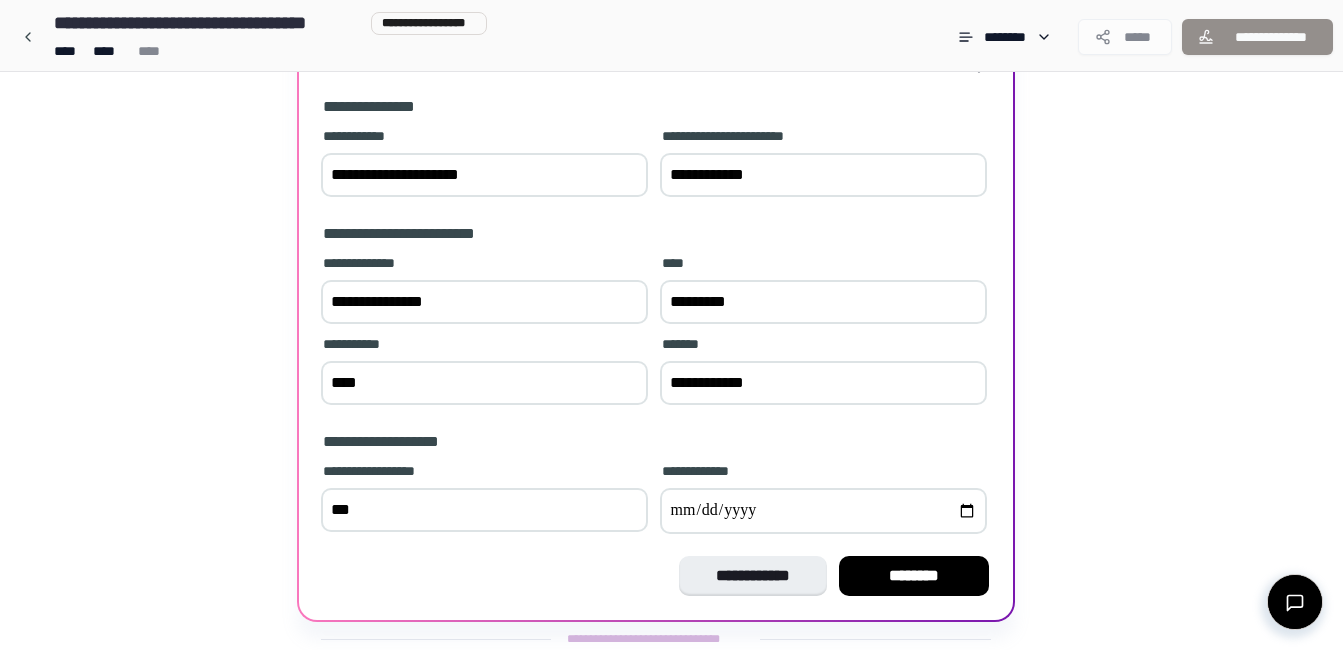 scroll, scrollTop: 182, scrollLeft: 0, axis: vertical 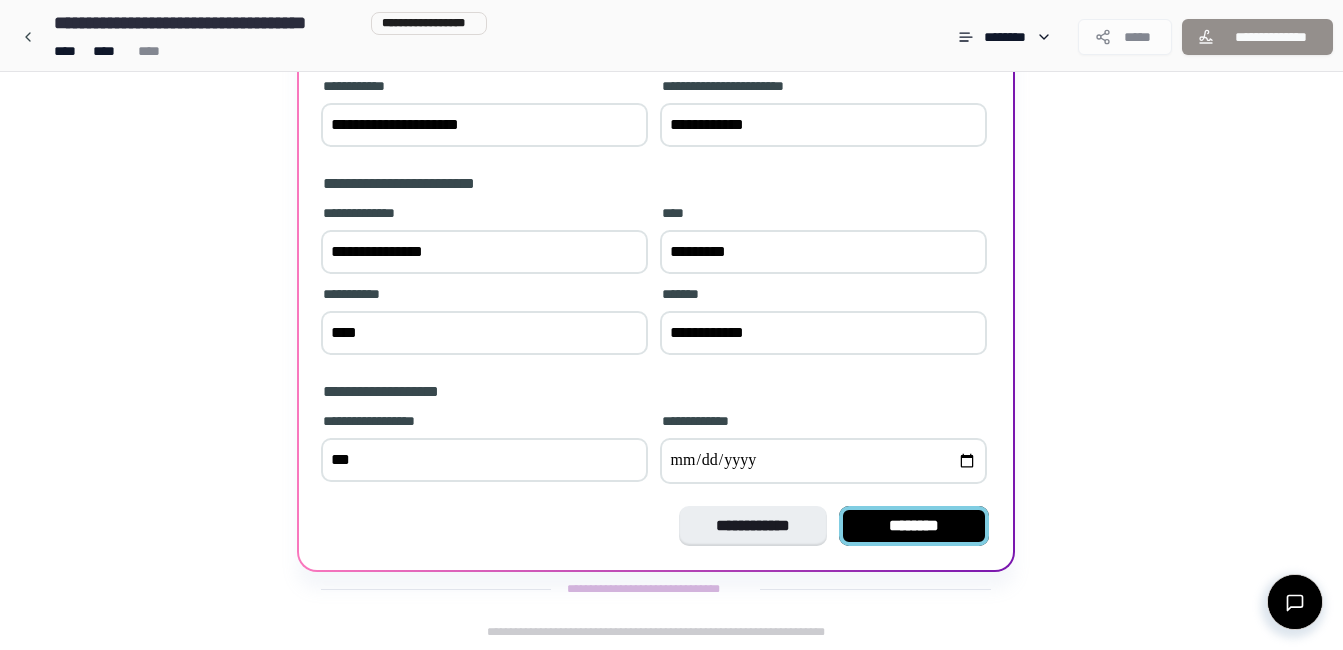 click on "********" at bounding box center [914, 526] 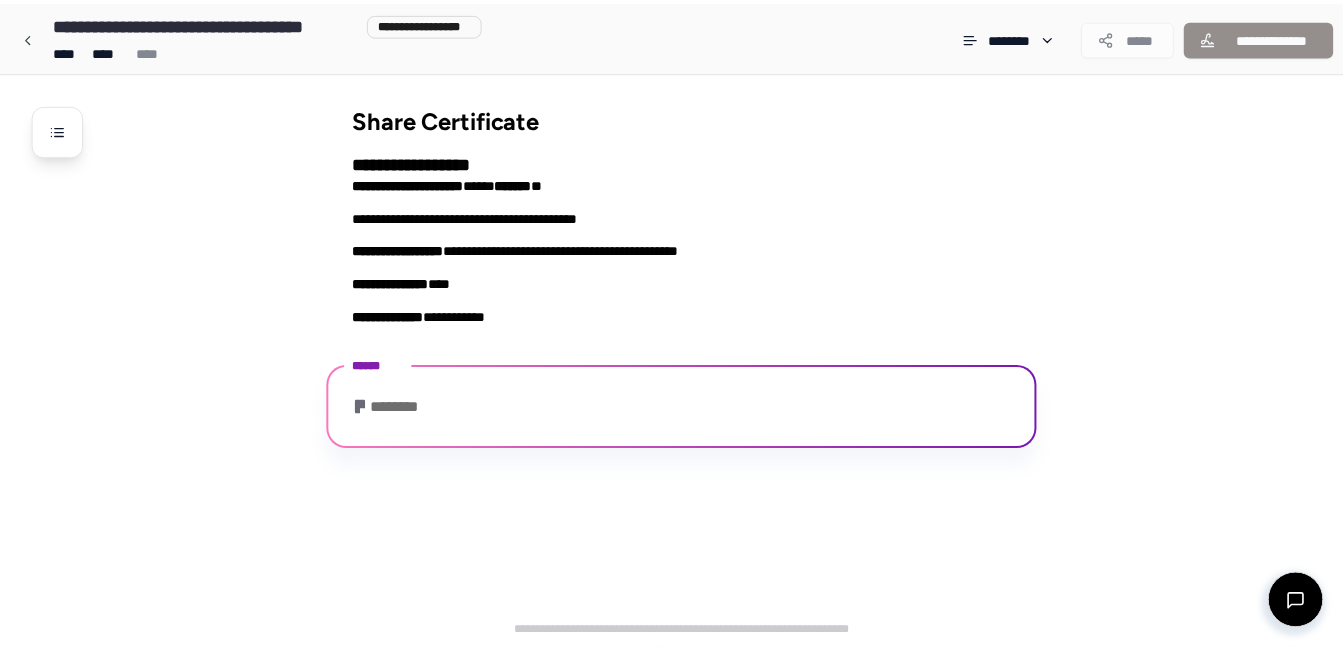 scroll, scrollTop: 344, scrollLeft: 0, axis: vertical 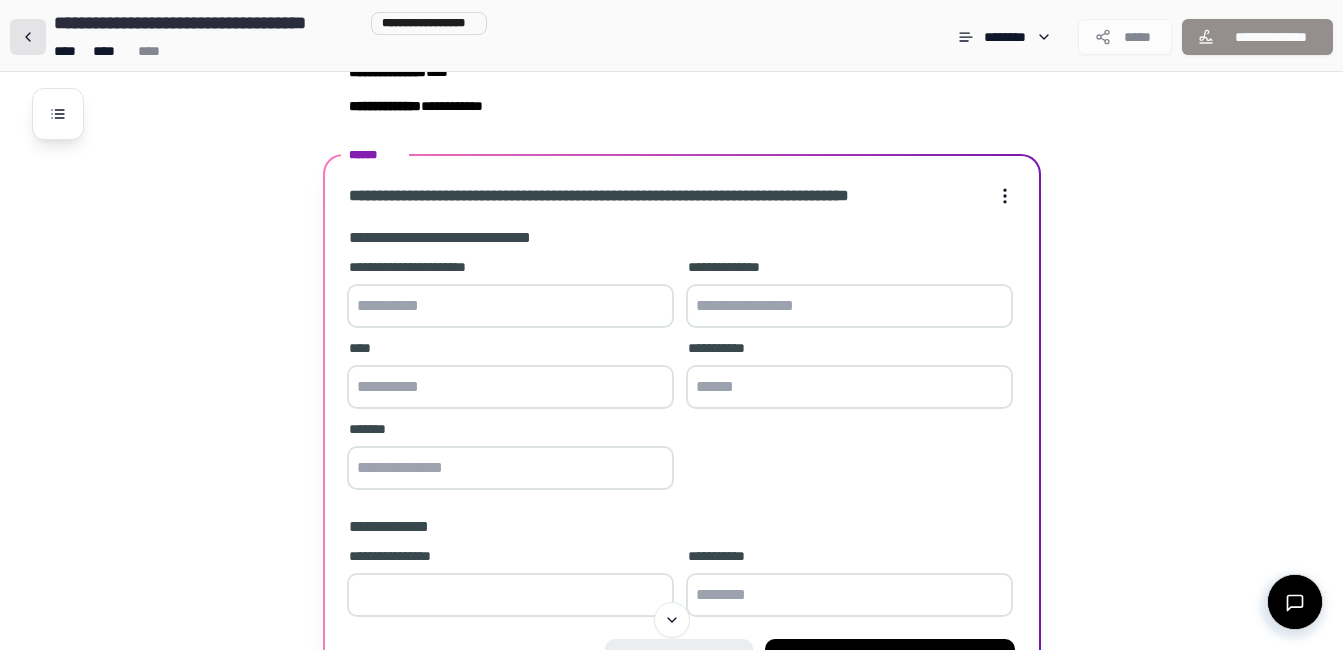 click at bounding box center [28, 37] 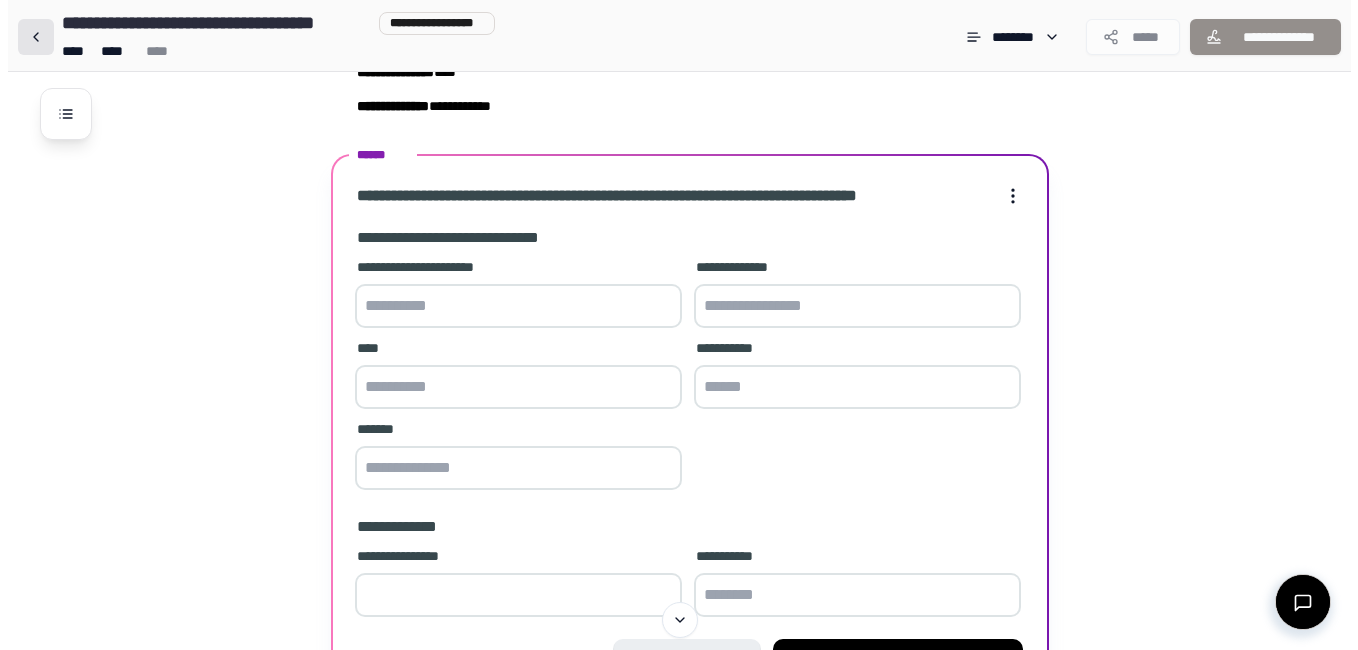 scroll, scrollTop: 0, scrollLeft: 0, axis: both 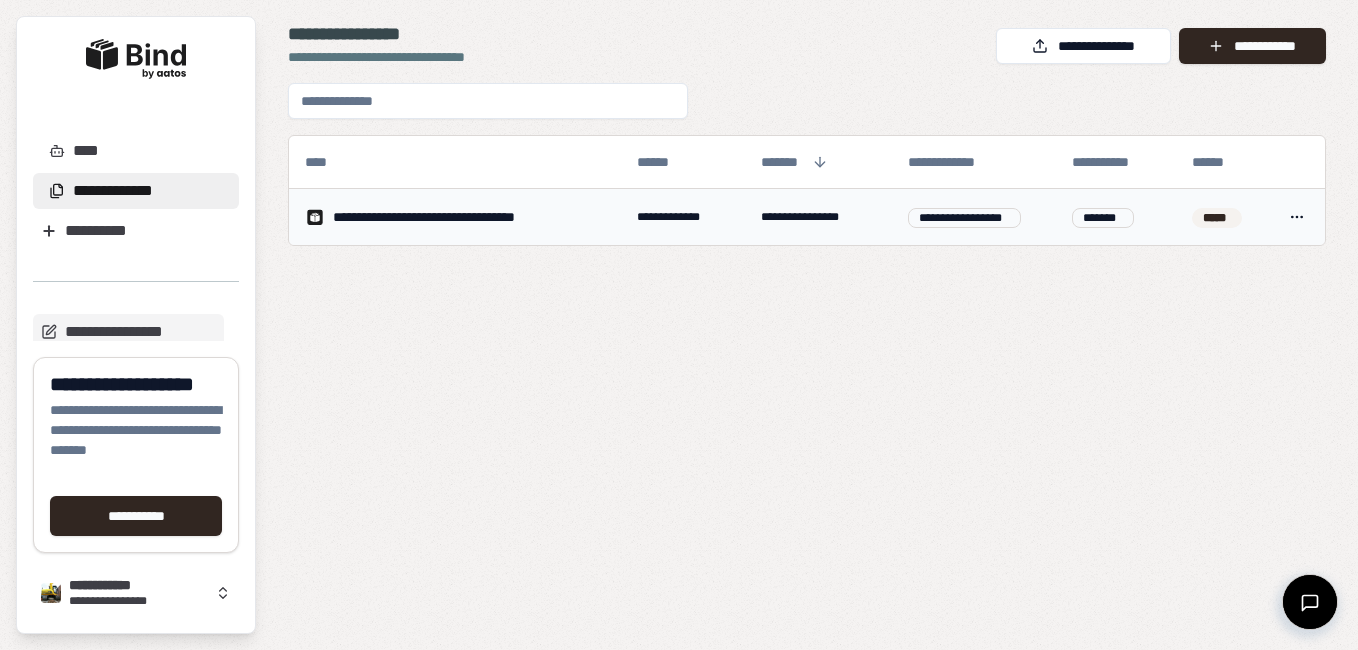 click on "**********" at bounding box center (679, 325) 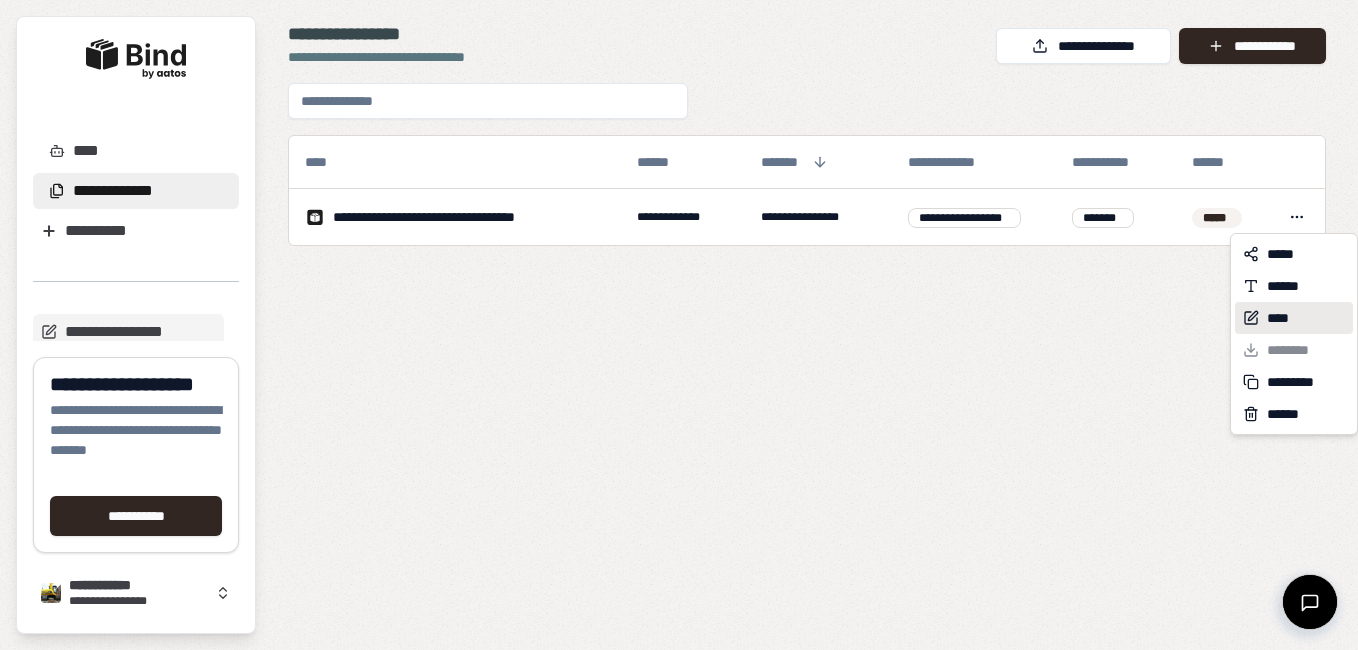 click on "****" at bounding box center (1294, 318) 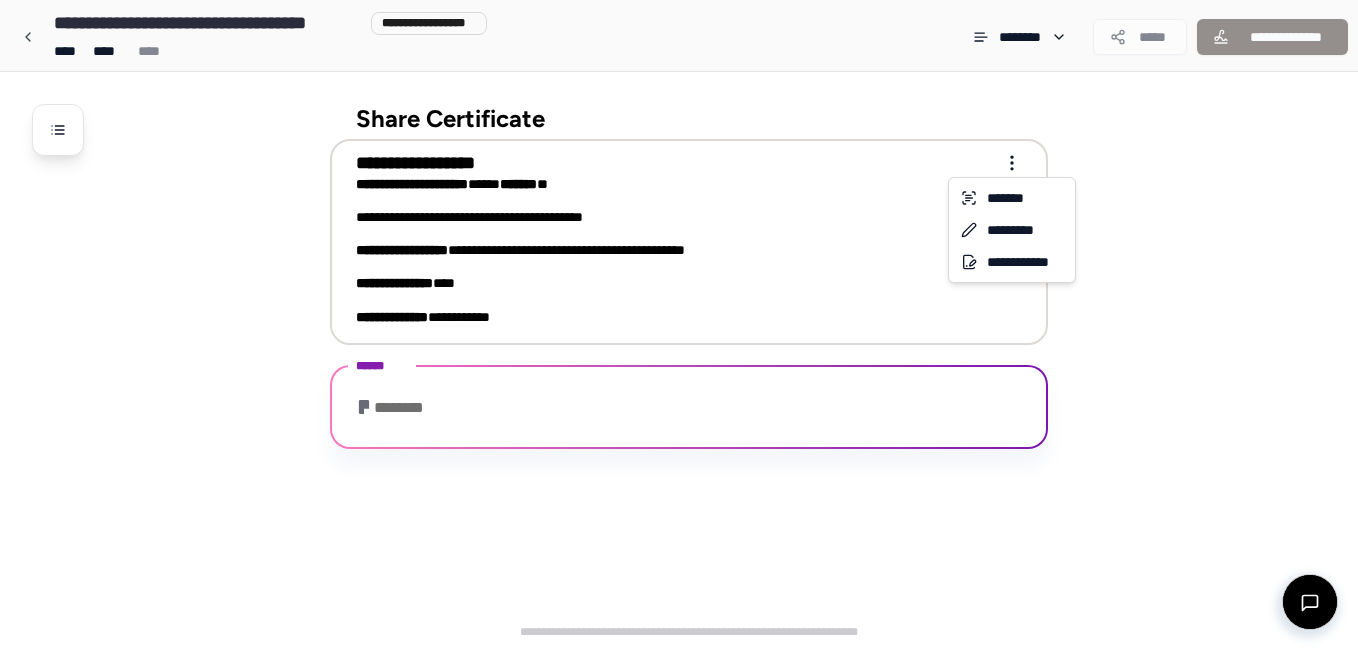 click on "**********" at bounding box center [679, 325] 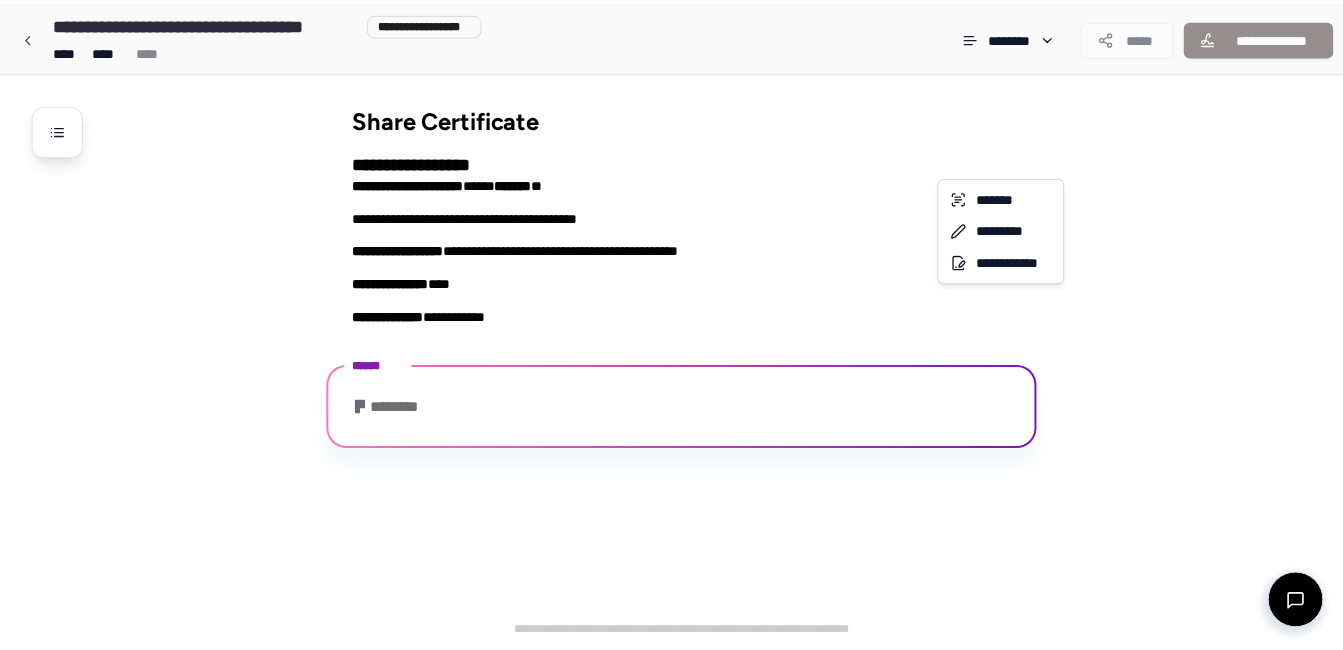 scroll, scrollTop: 344, scrollLeft: 0, axis: vertical 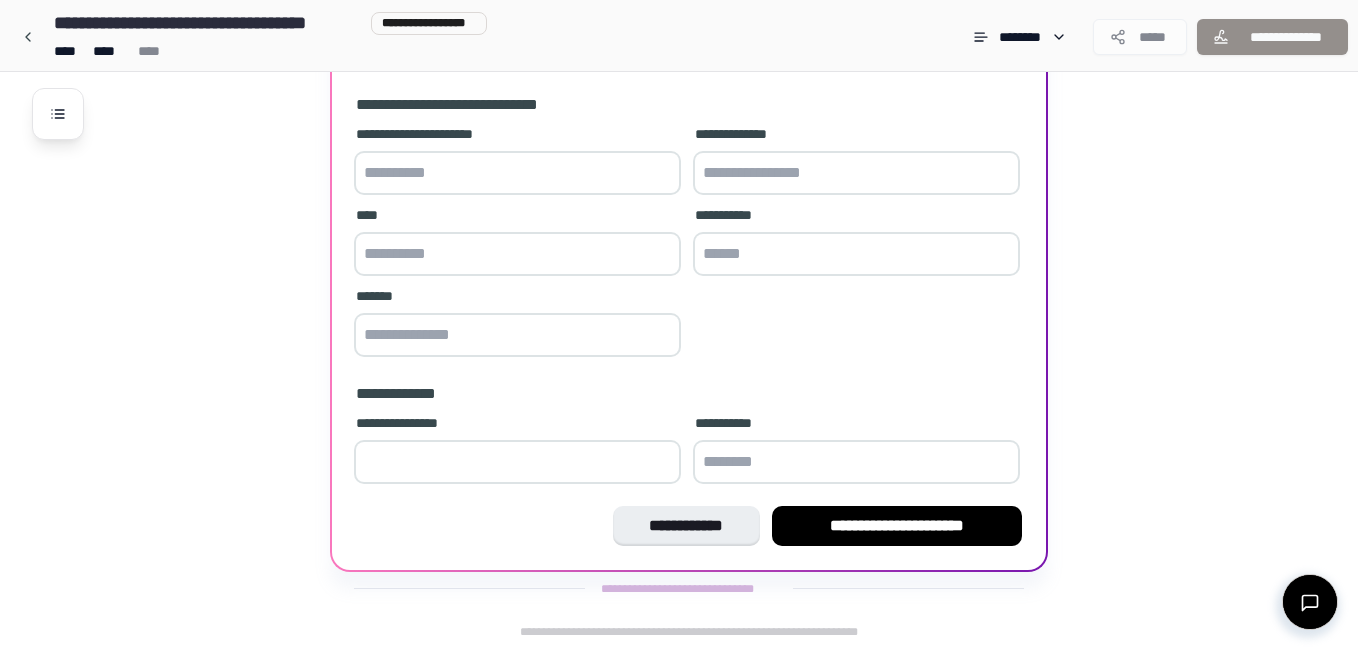 click on "**********" at bounding box center [679, 153] 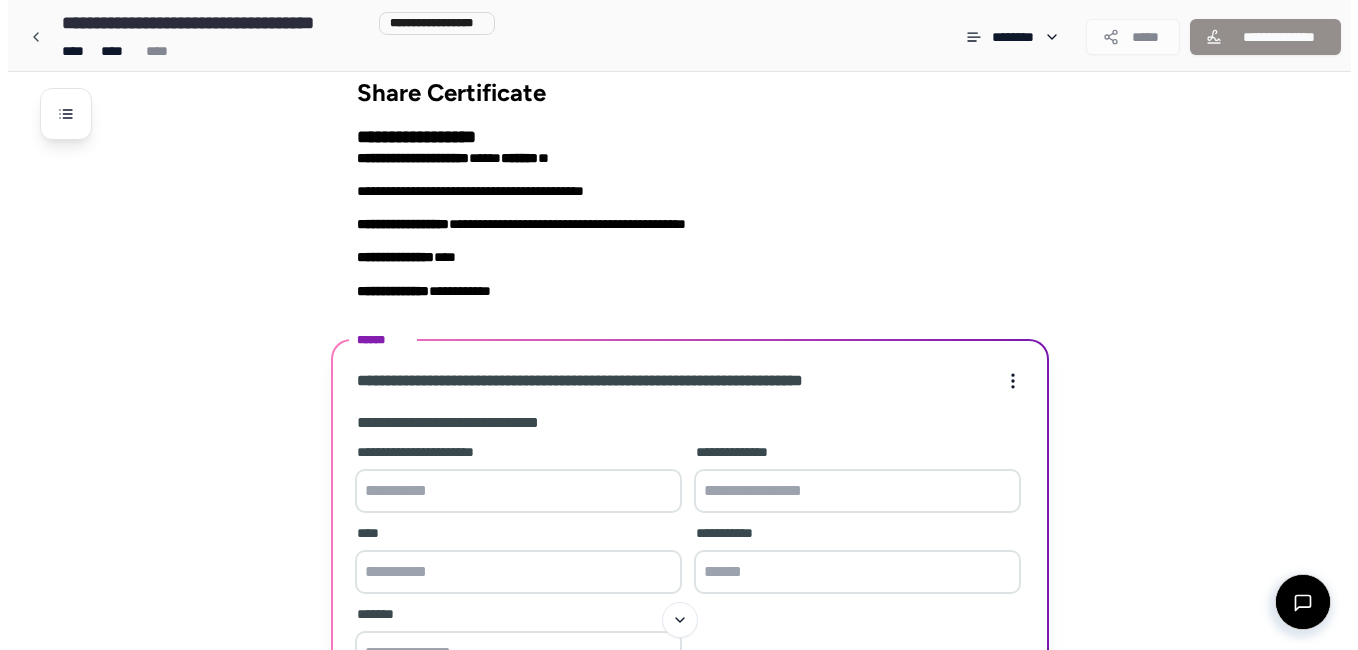 scroll, scrollTop: 12, scrollLeft: 0, axis: vertical 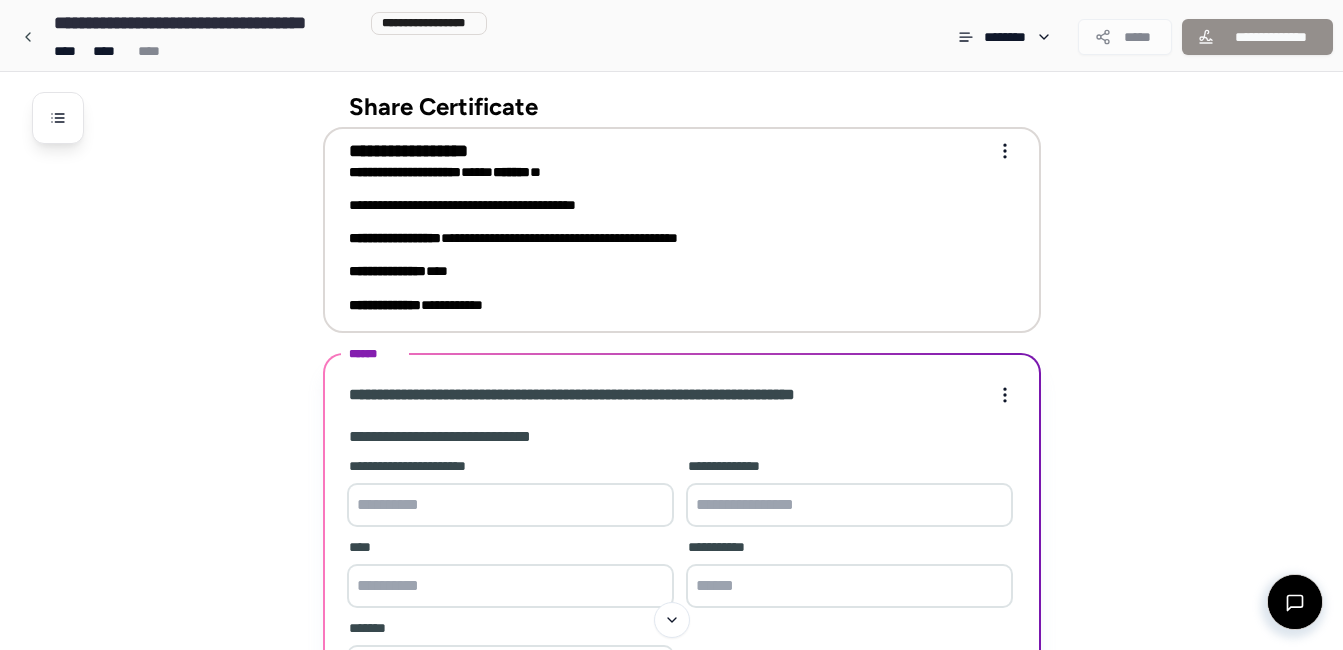 click on "**********" at bounding box center [671, 485] 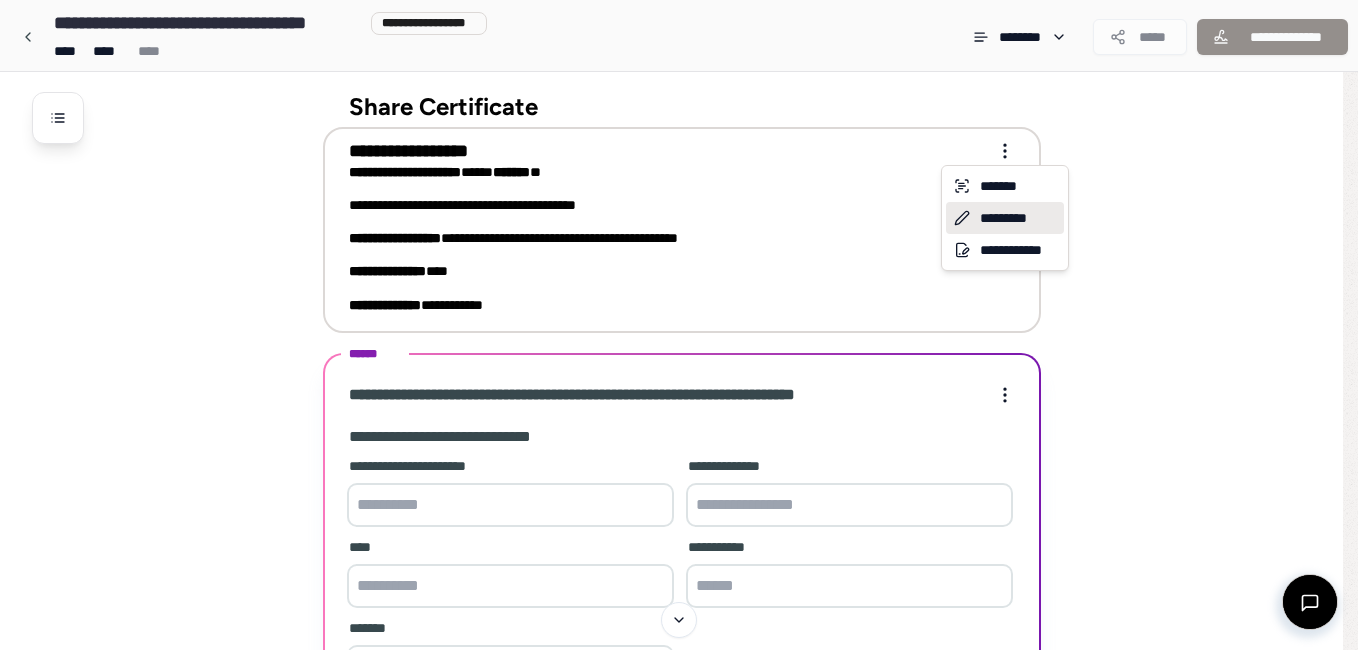 click on "*********" at bounding box center [1005, 218] 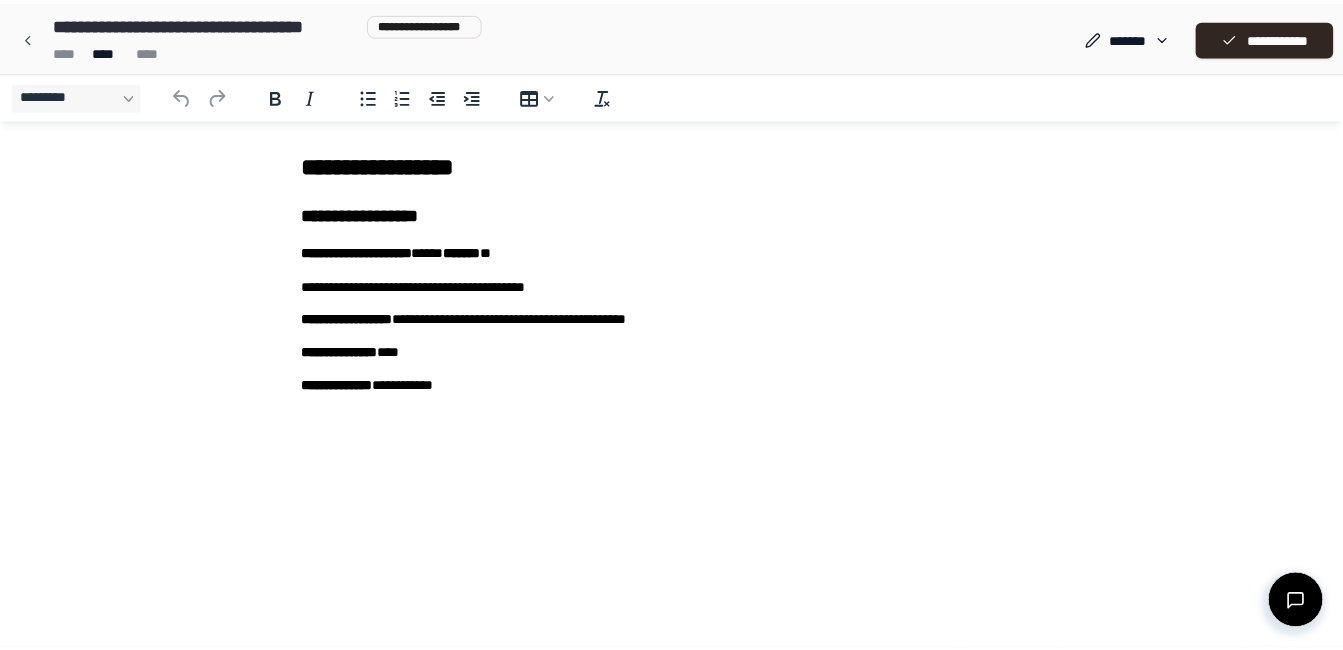 scroll, scrollTop: 0, scrollLeft: 0, axis: both 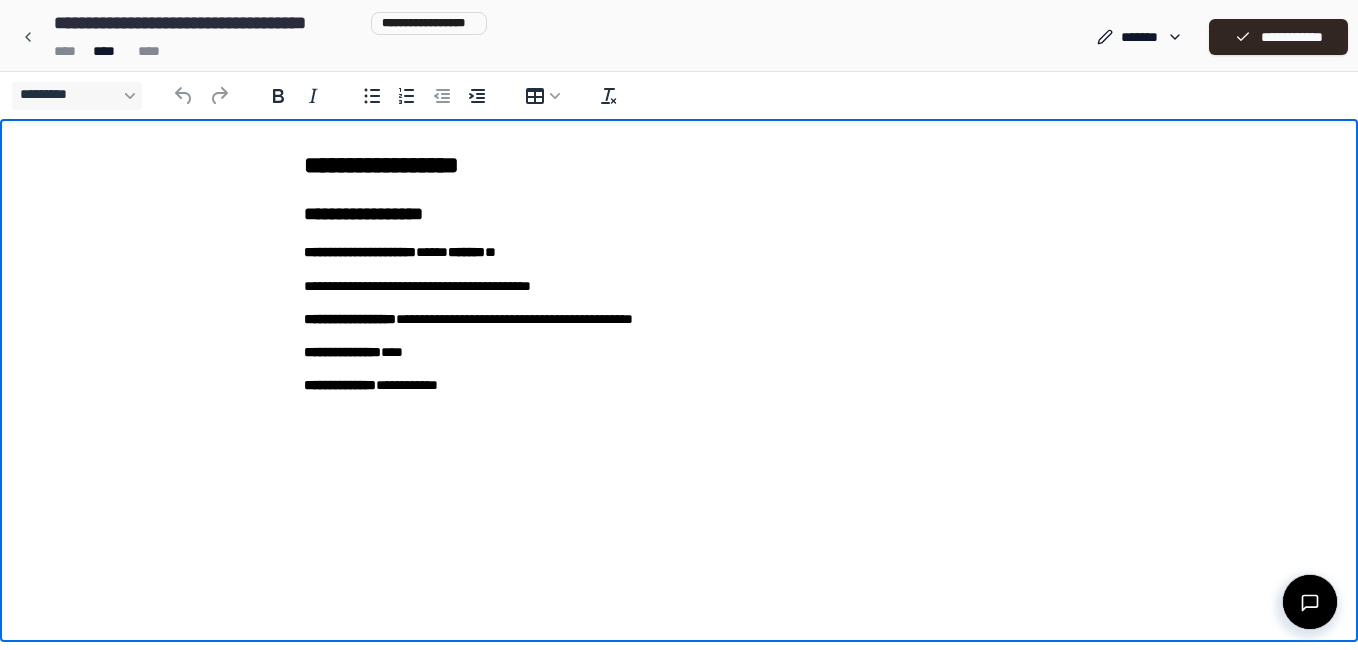 click on "**********" at bounding box center (679, 319) 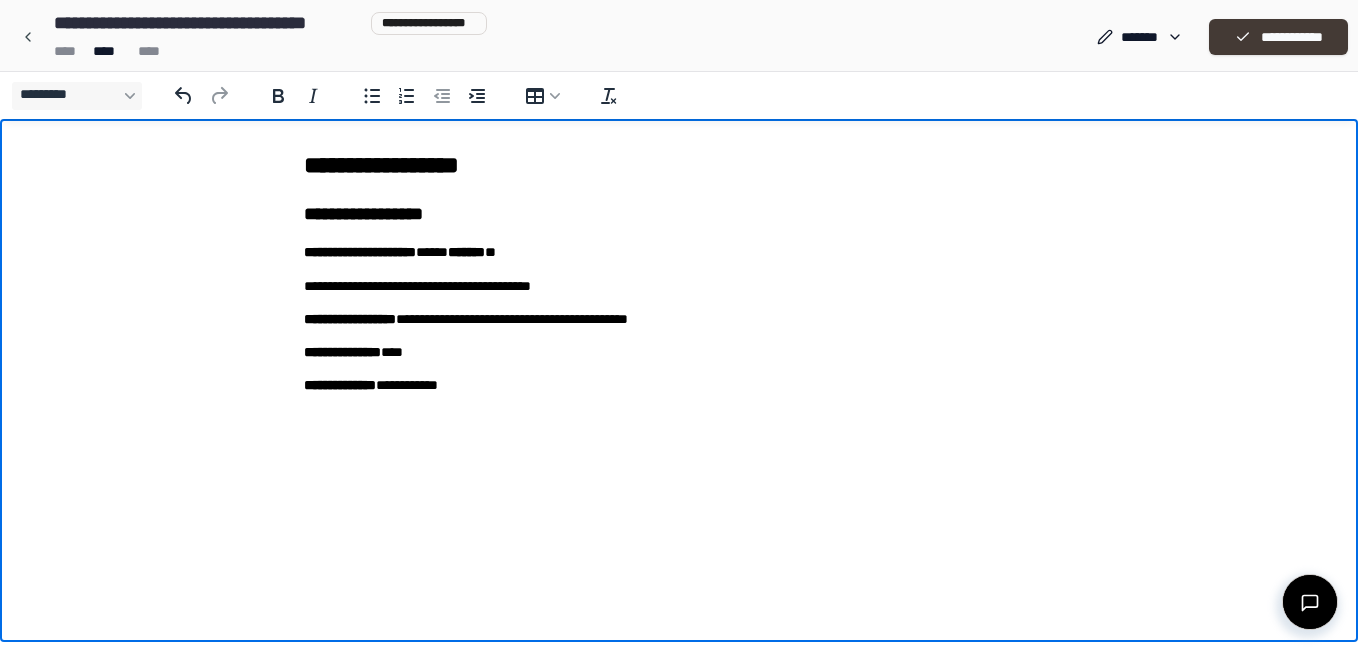 click on "**********" at bounding box center (1278, 37) 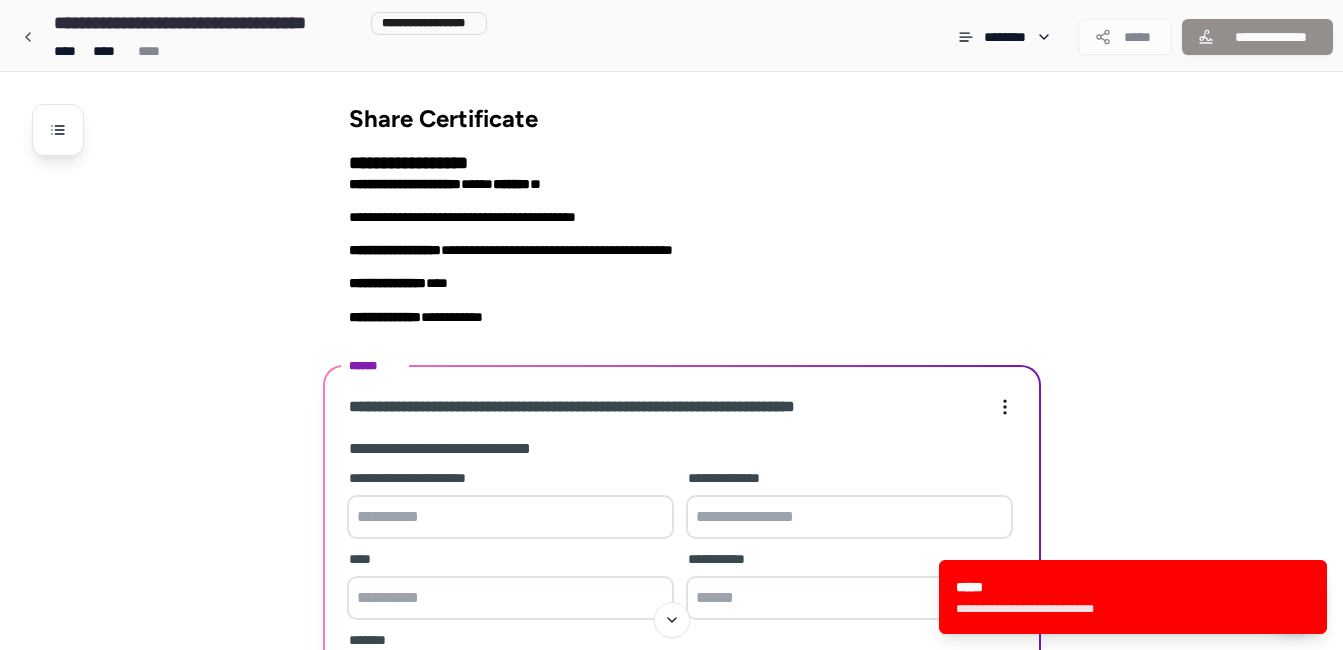 click at bounding box center (510, 517) 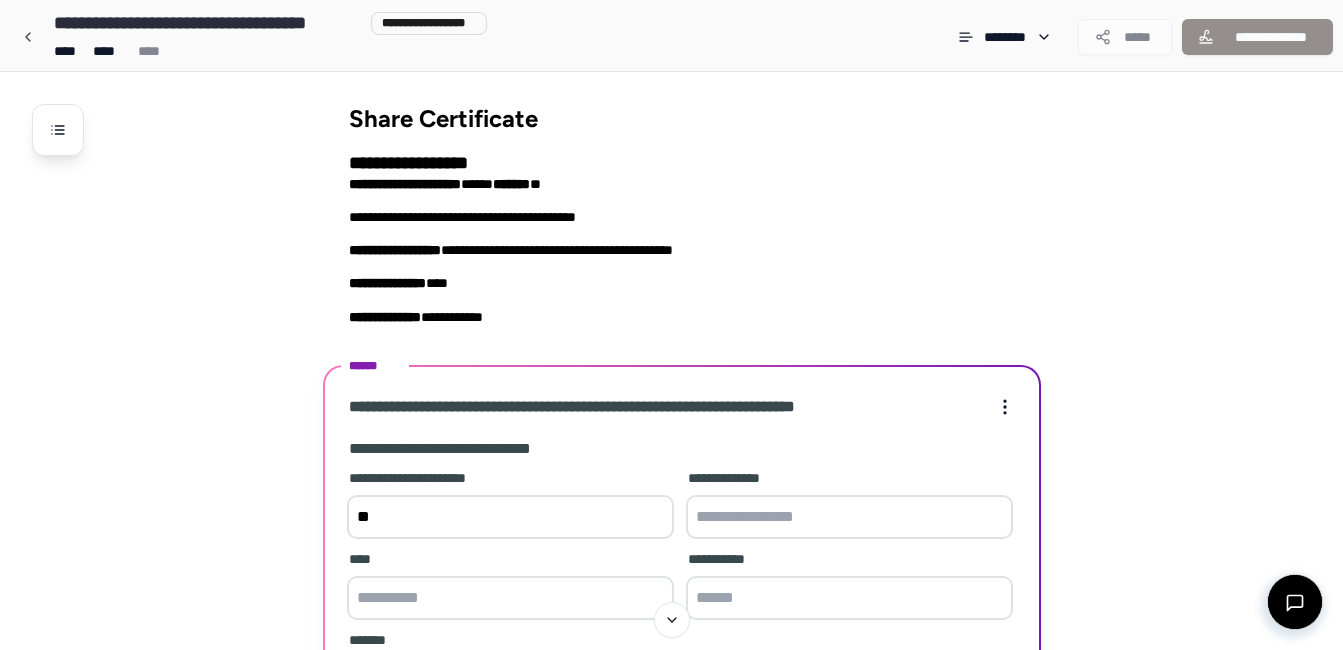 type on "*" 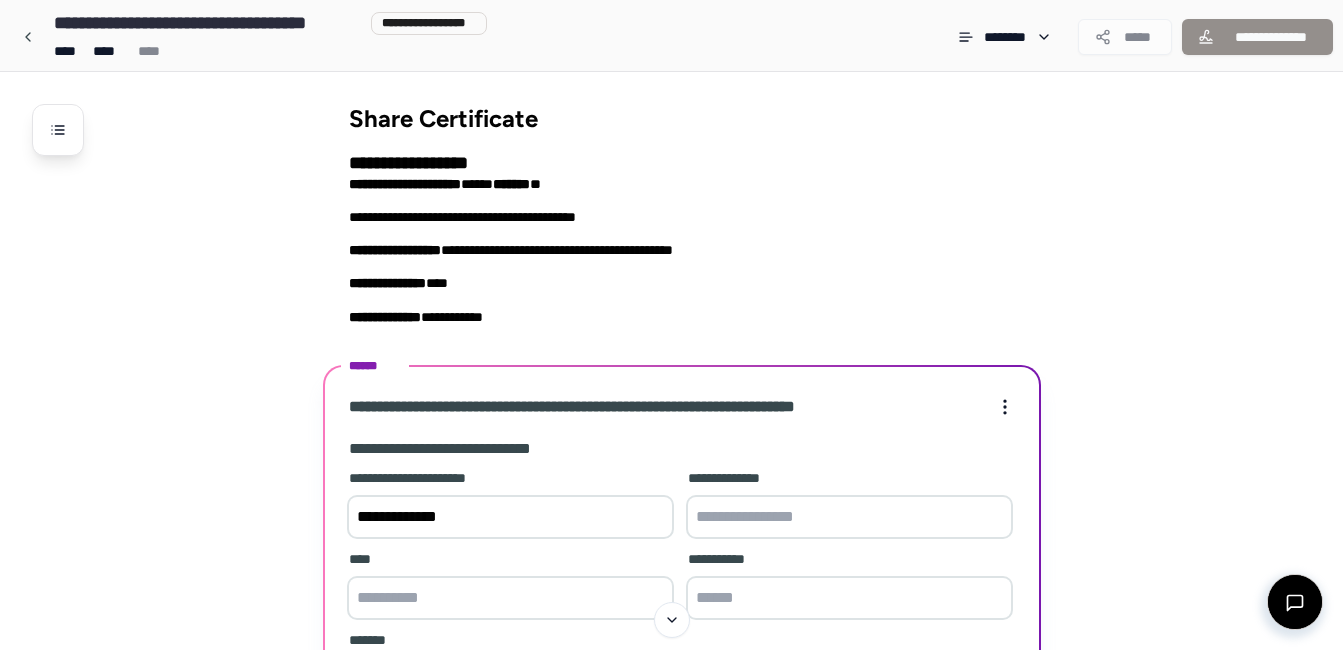 type on "**********" 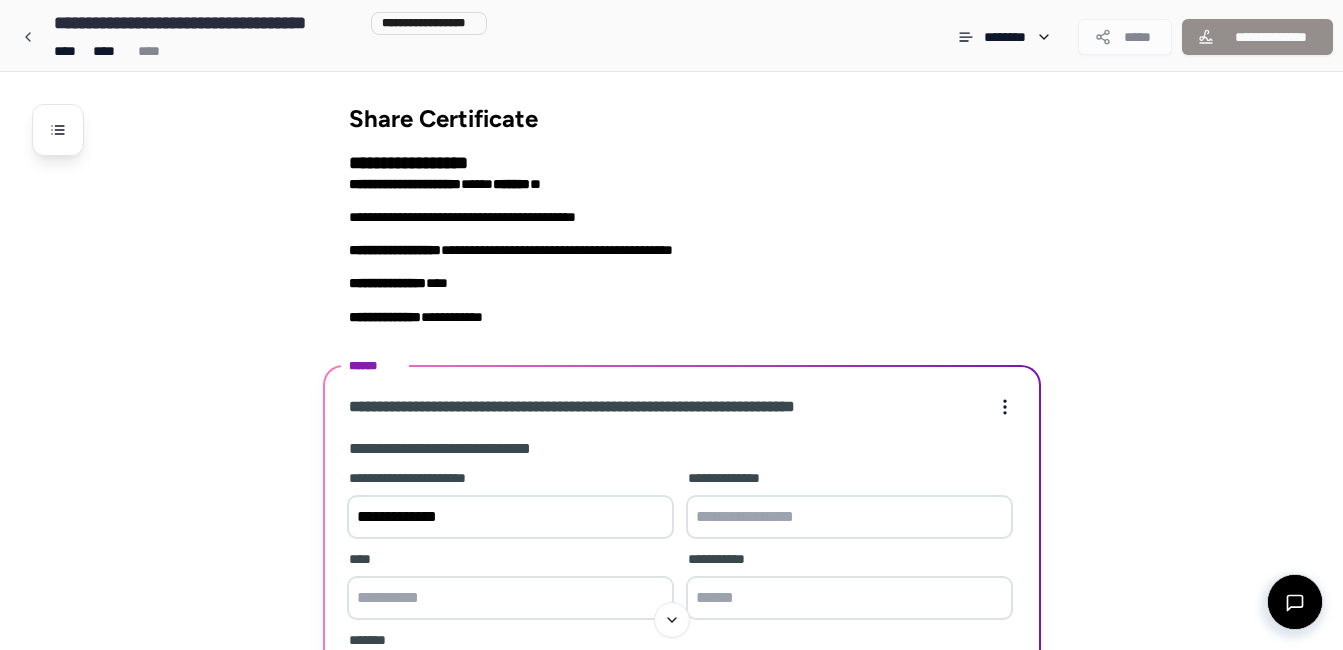 click at bounding box center [849, 517] 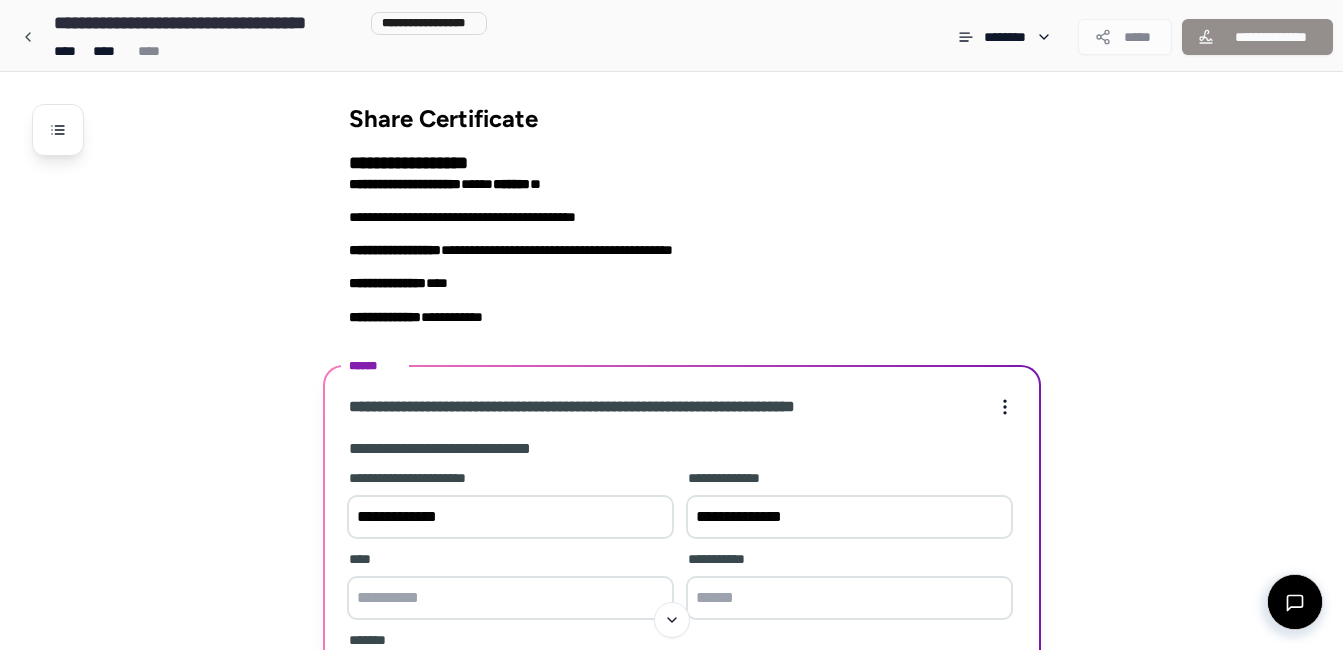 type on "**********" 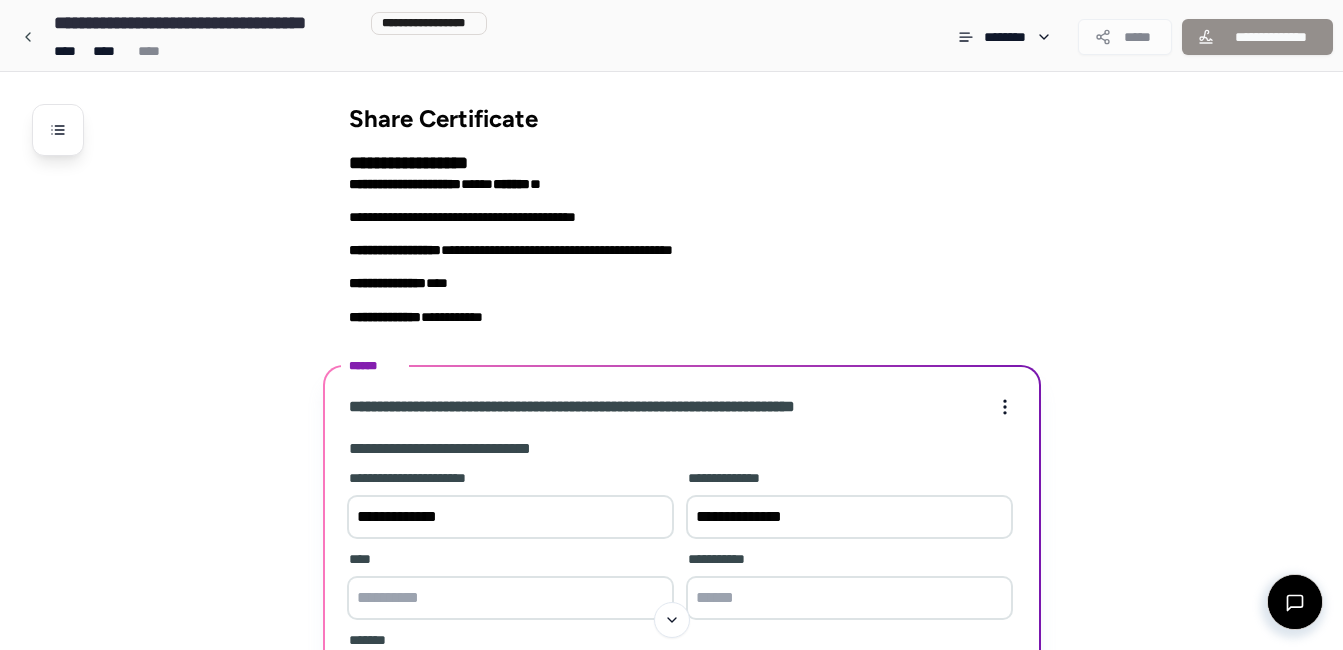 click at bounding box center (510, 598) 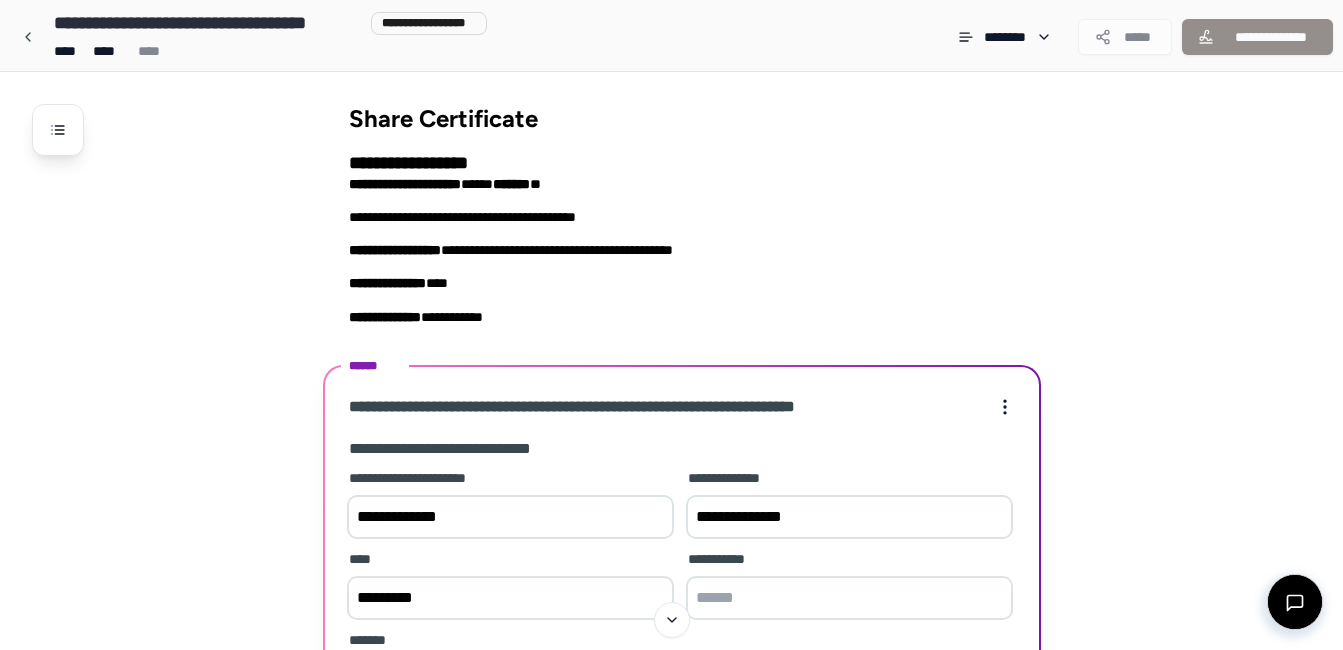type on "*********" 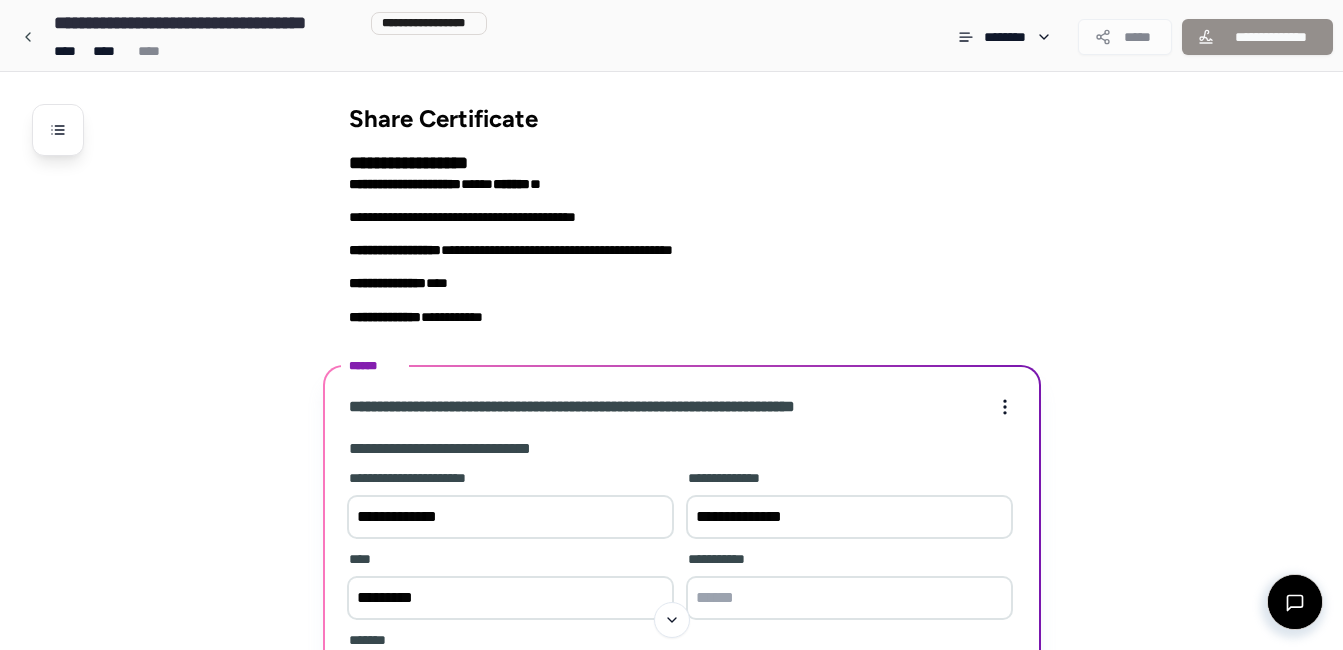 click at bounding box center (849, 598) 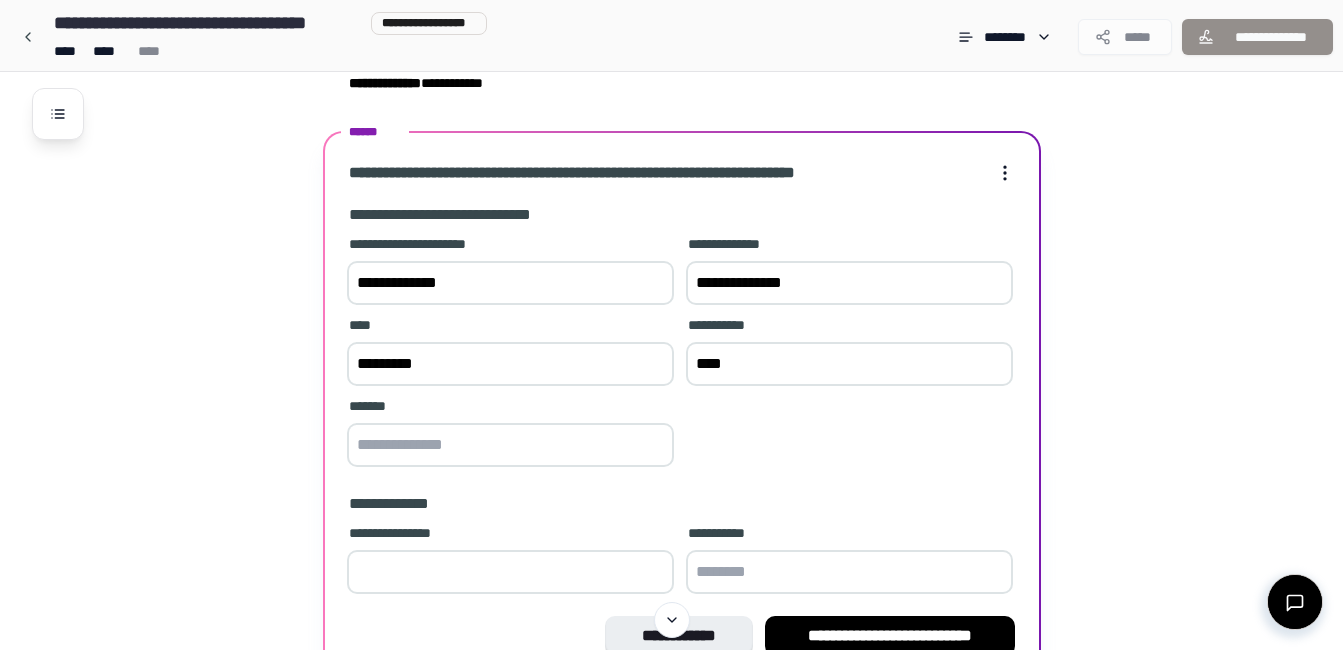 scroll, scrollTop: 239, scrollLeft: 0, axis: vertical 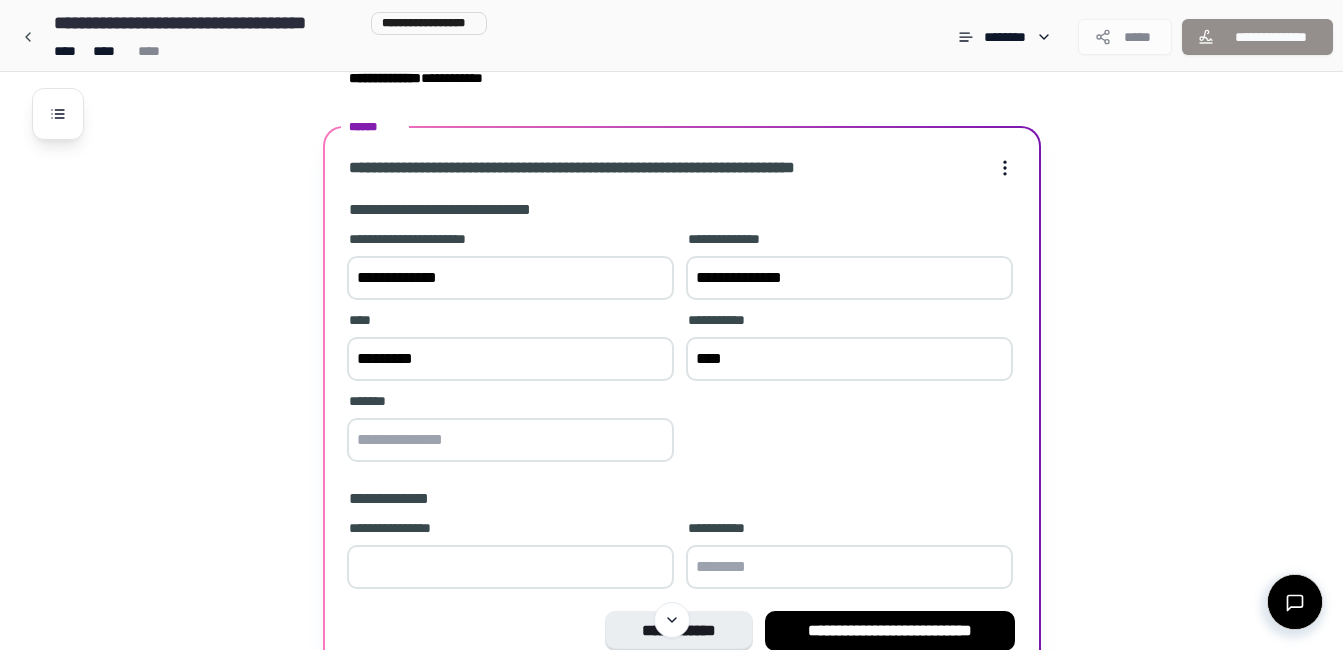 type on "****" 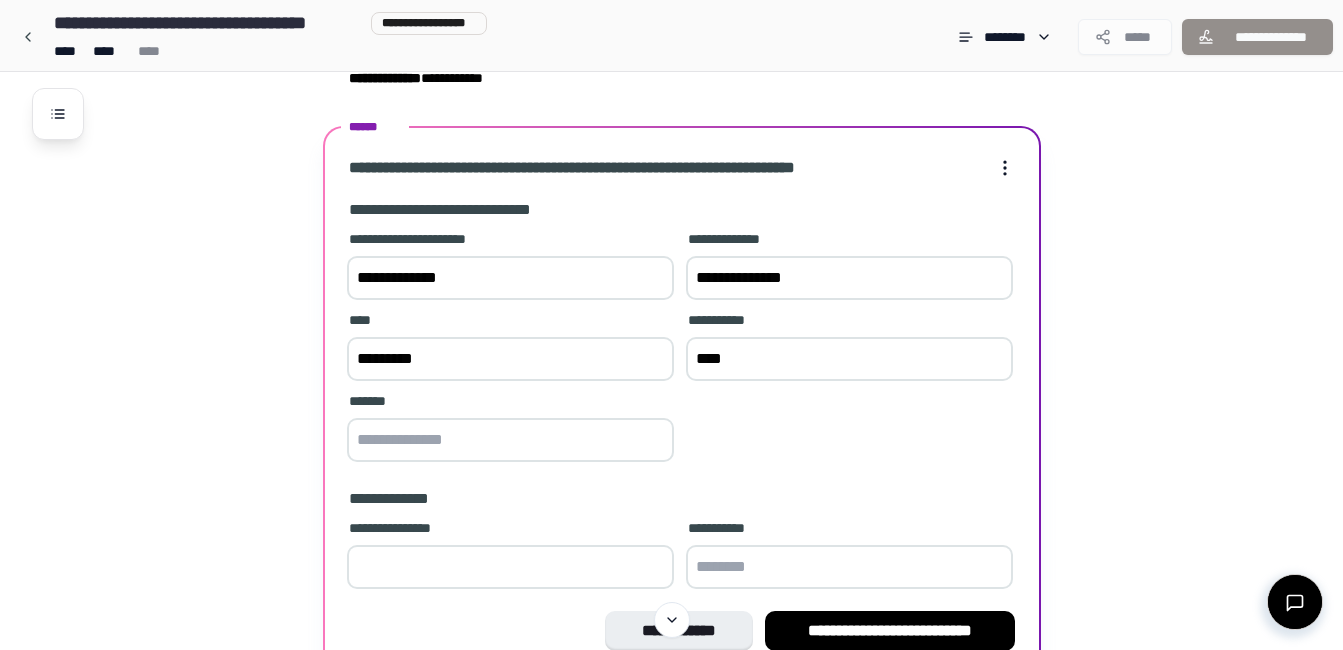 click at bounding box center (510, 440) 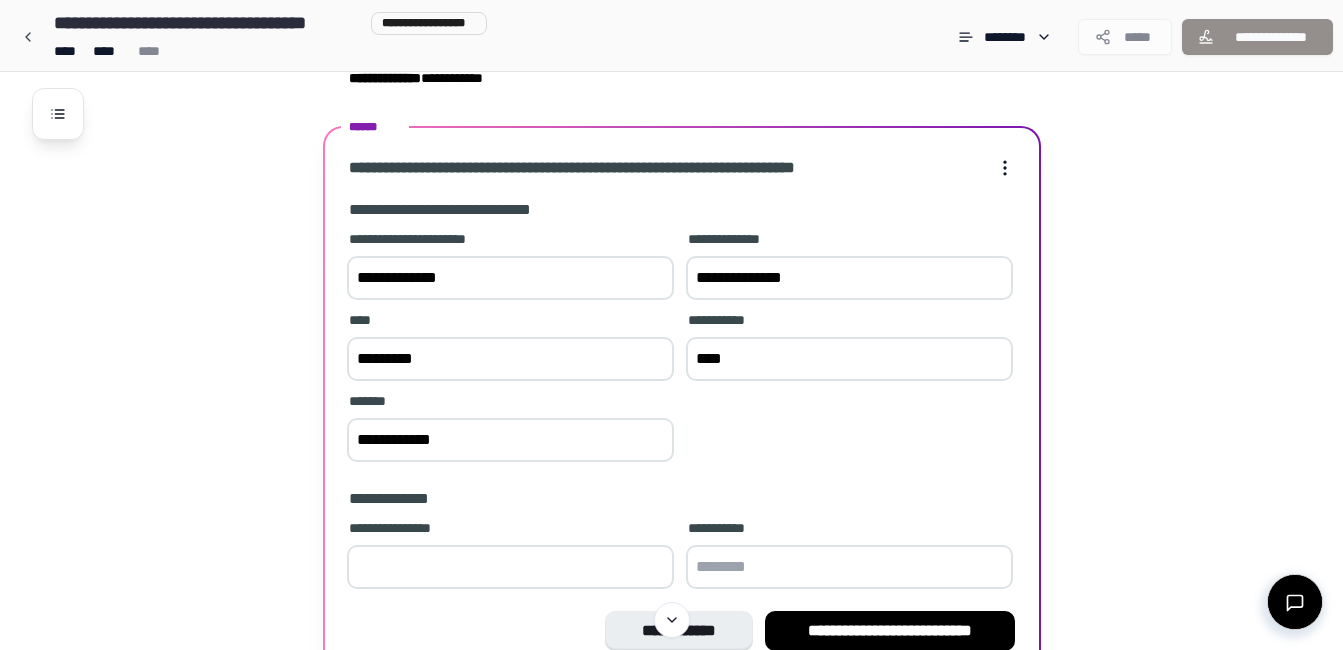 type on "**********" 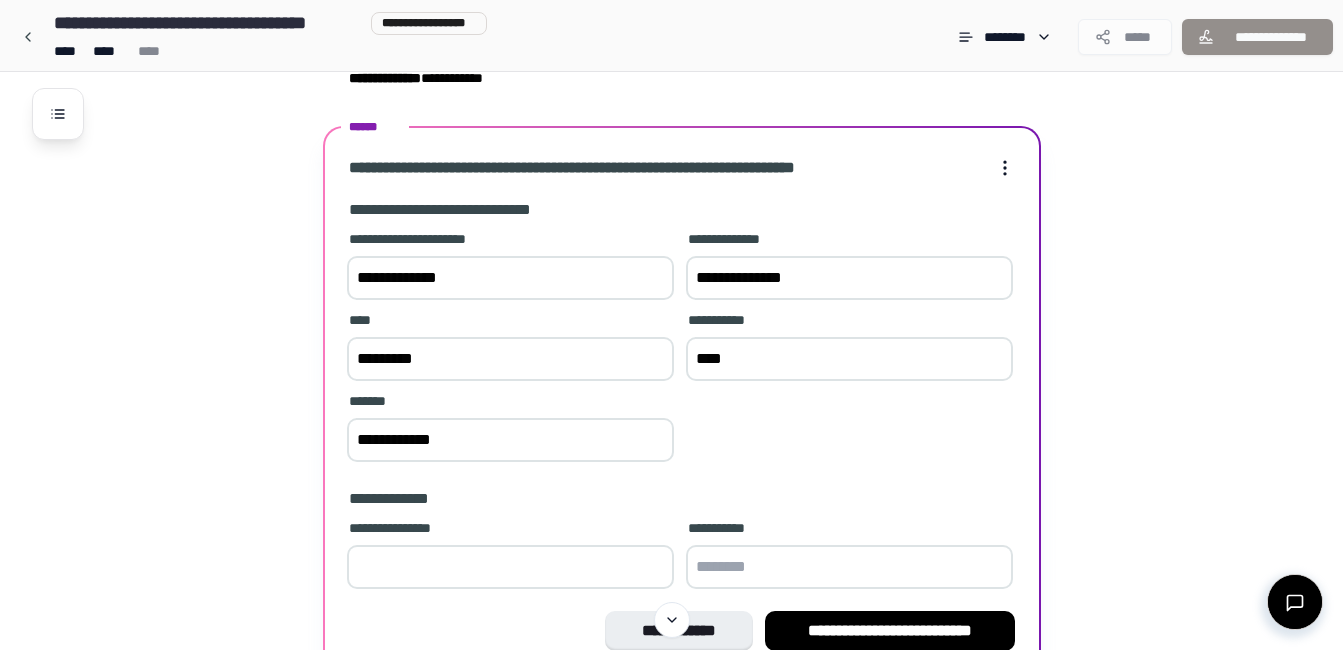 click at bounding box center [510, 567] 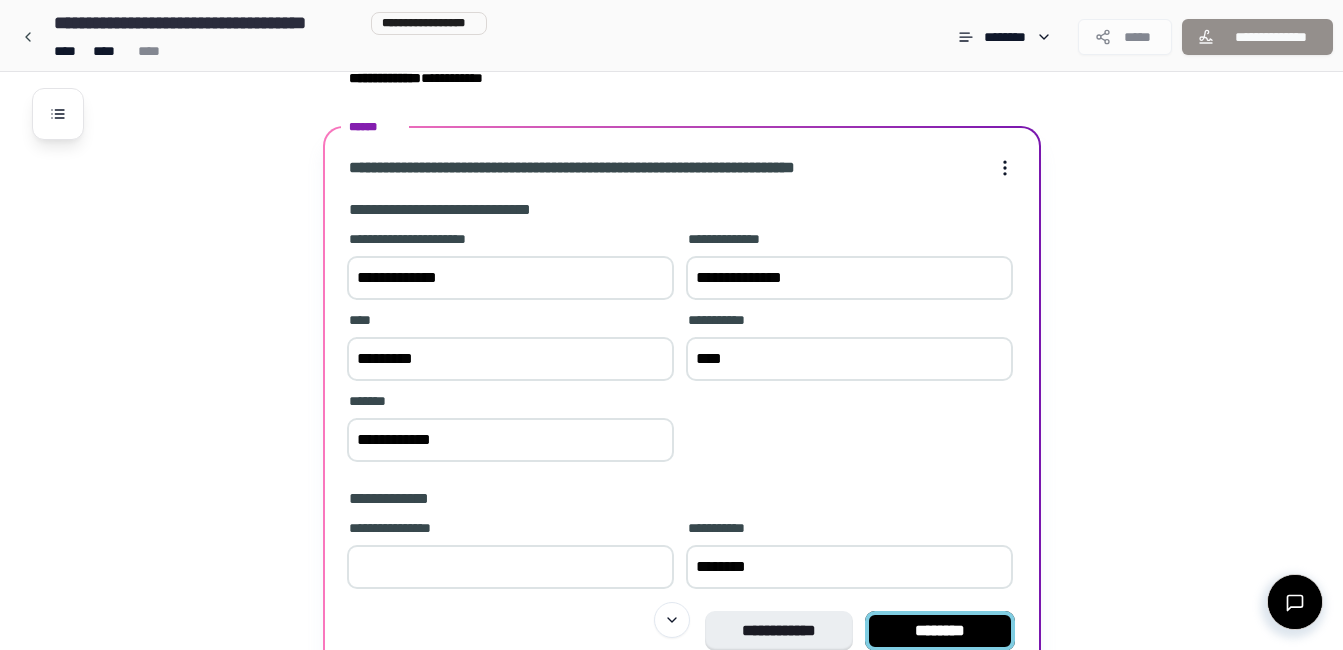 type on "********" 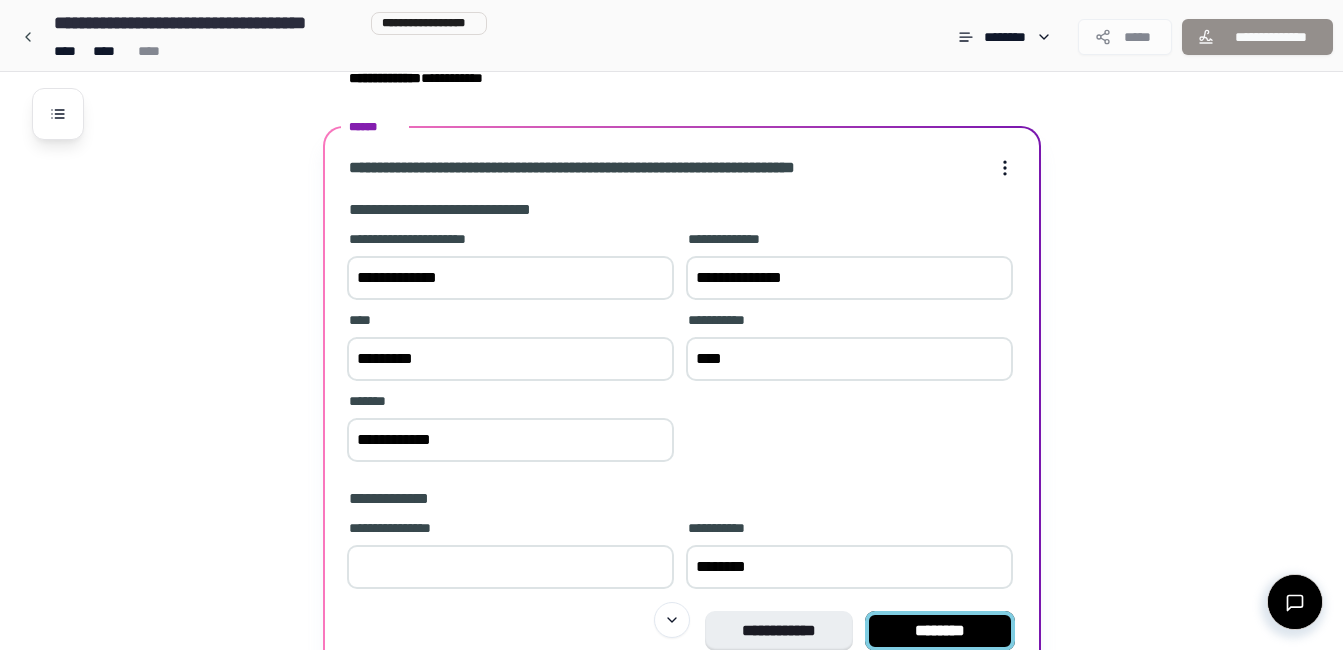 click on "********" at bounding box center [940, 631] 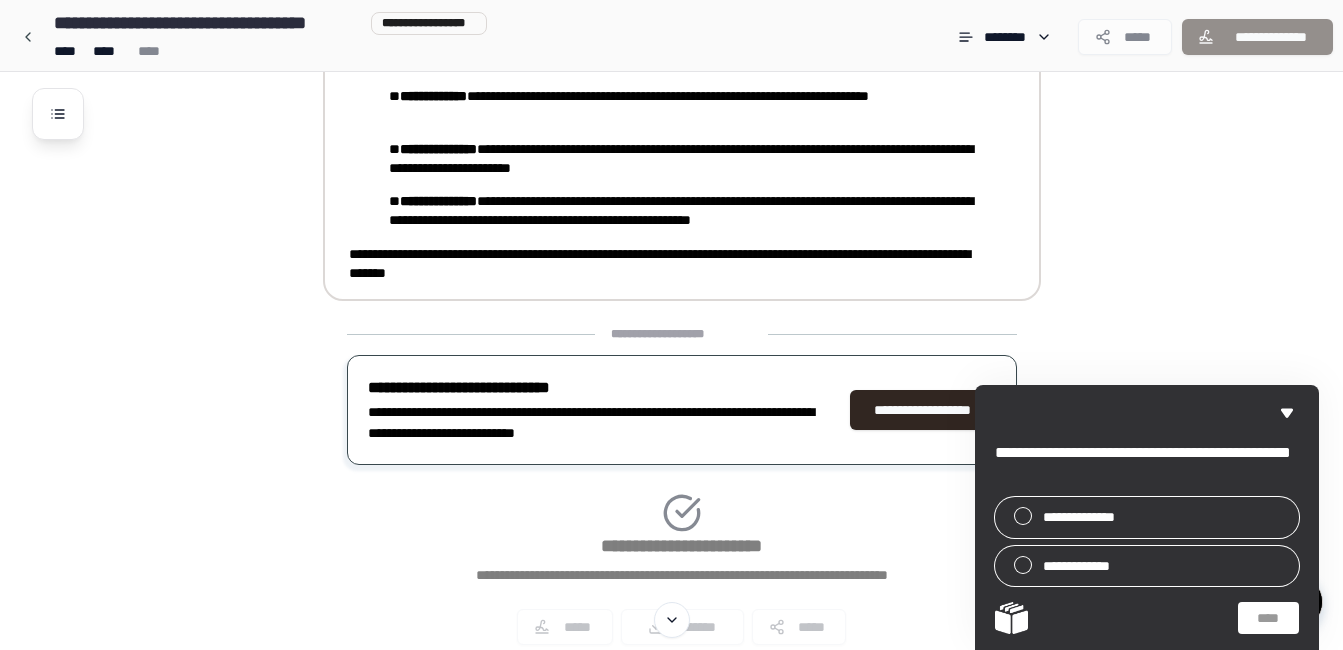 scroll, scrollTop: 511, scrollLeft: 0, axis: vertical 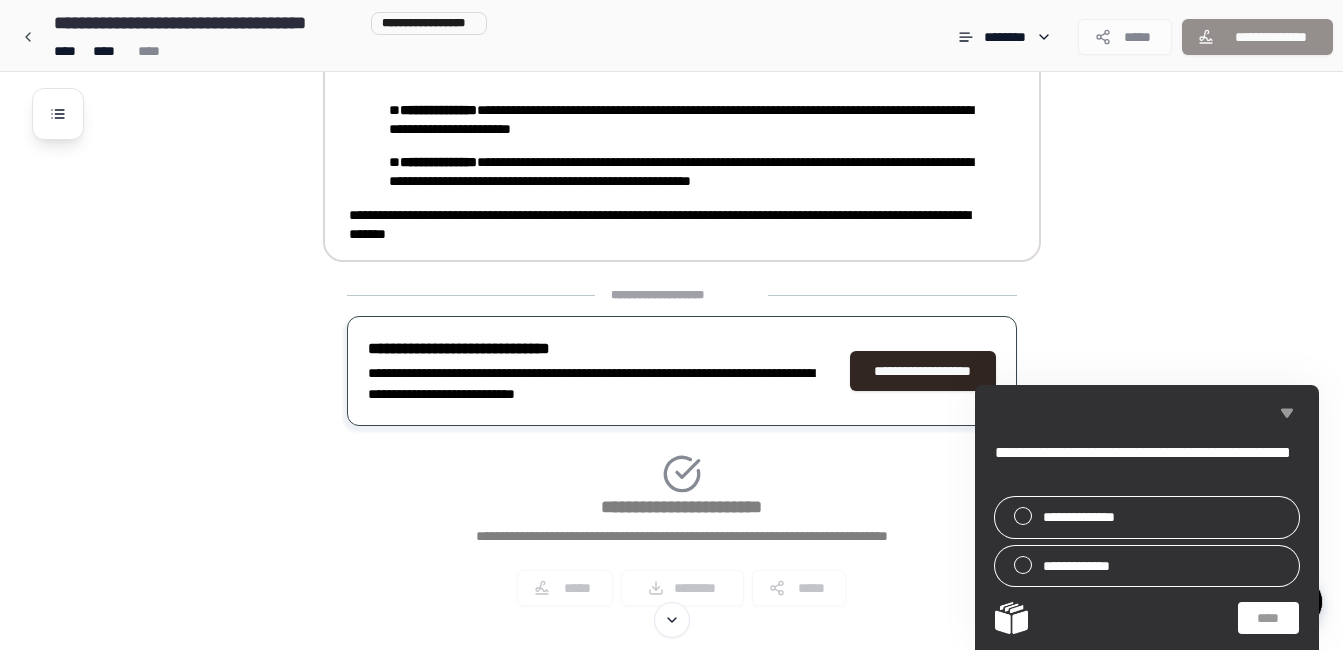 click 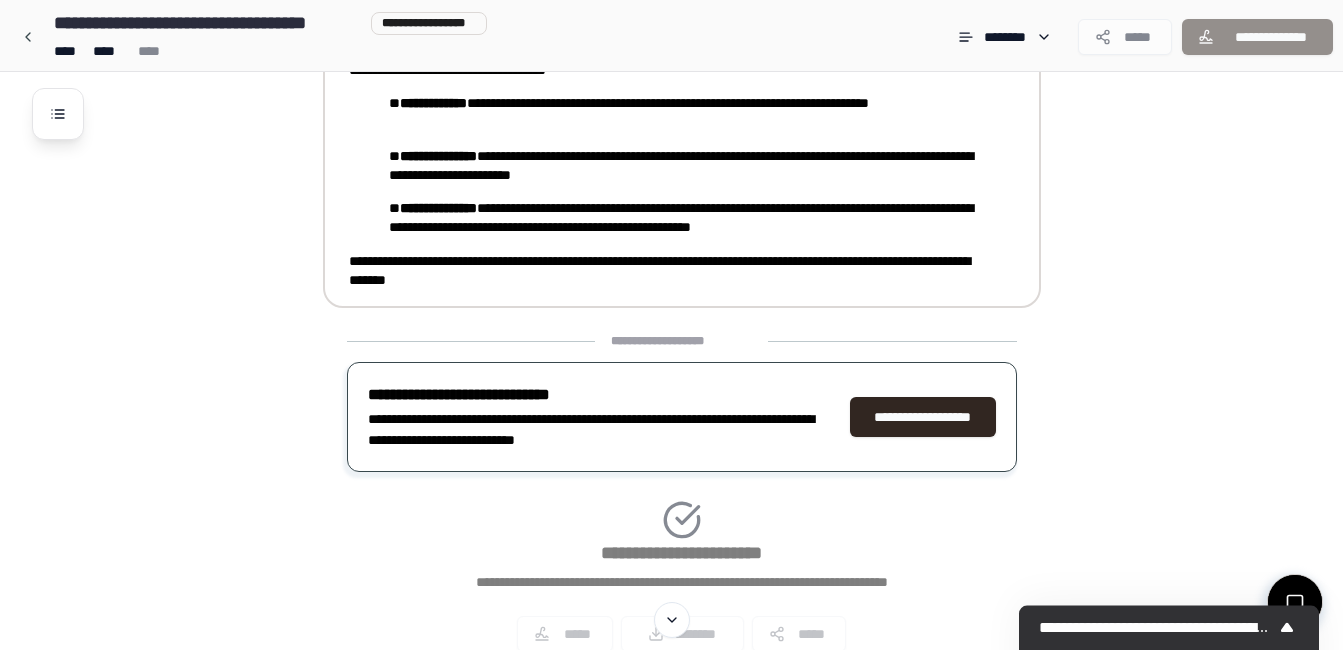 scroll, scrollTop: 469, scrollLeft: 0, axis: vertical 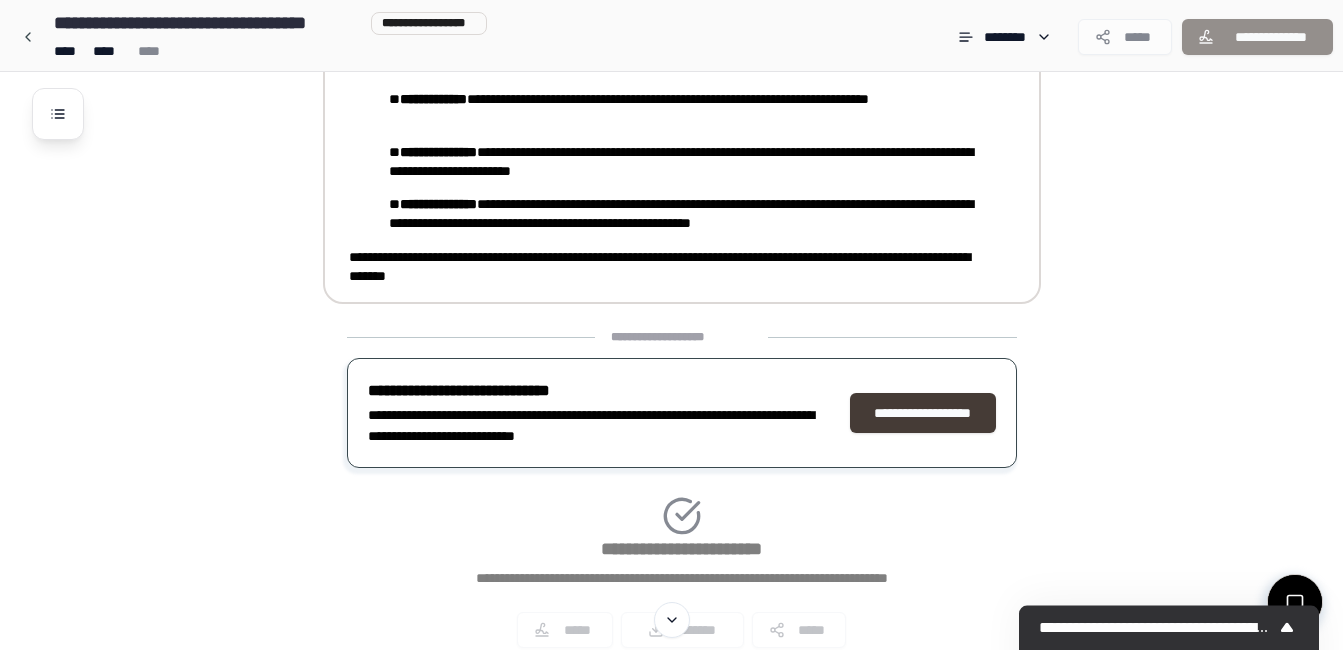 click on "**********" at bounding box center (923, 413) 